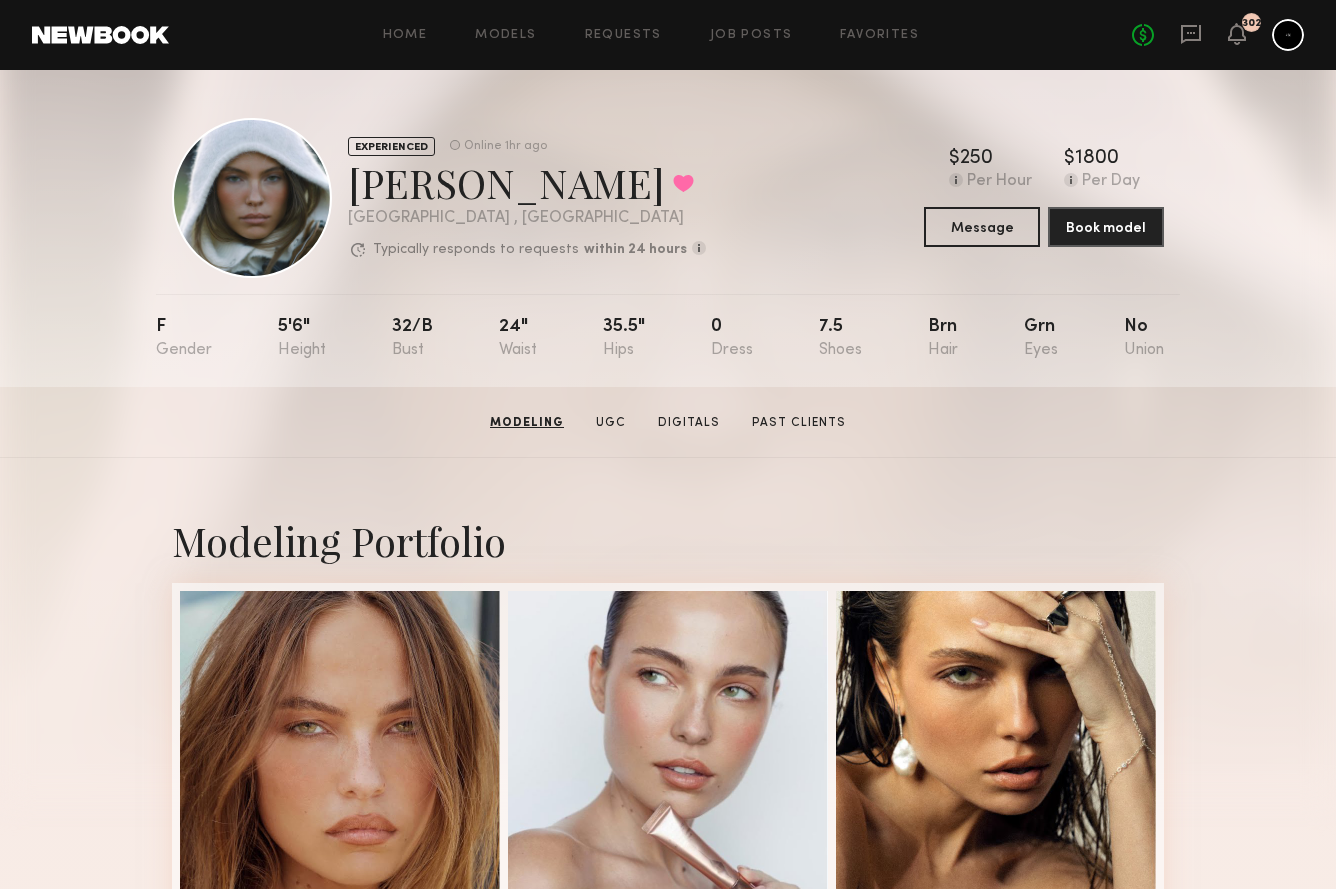 scroll, scrollTop: 0, scrollLeft: 0, axis: both 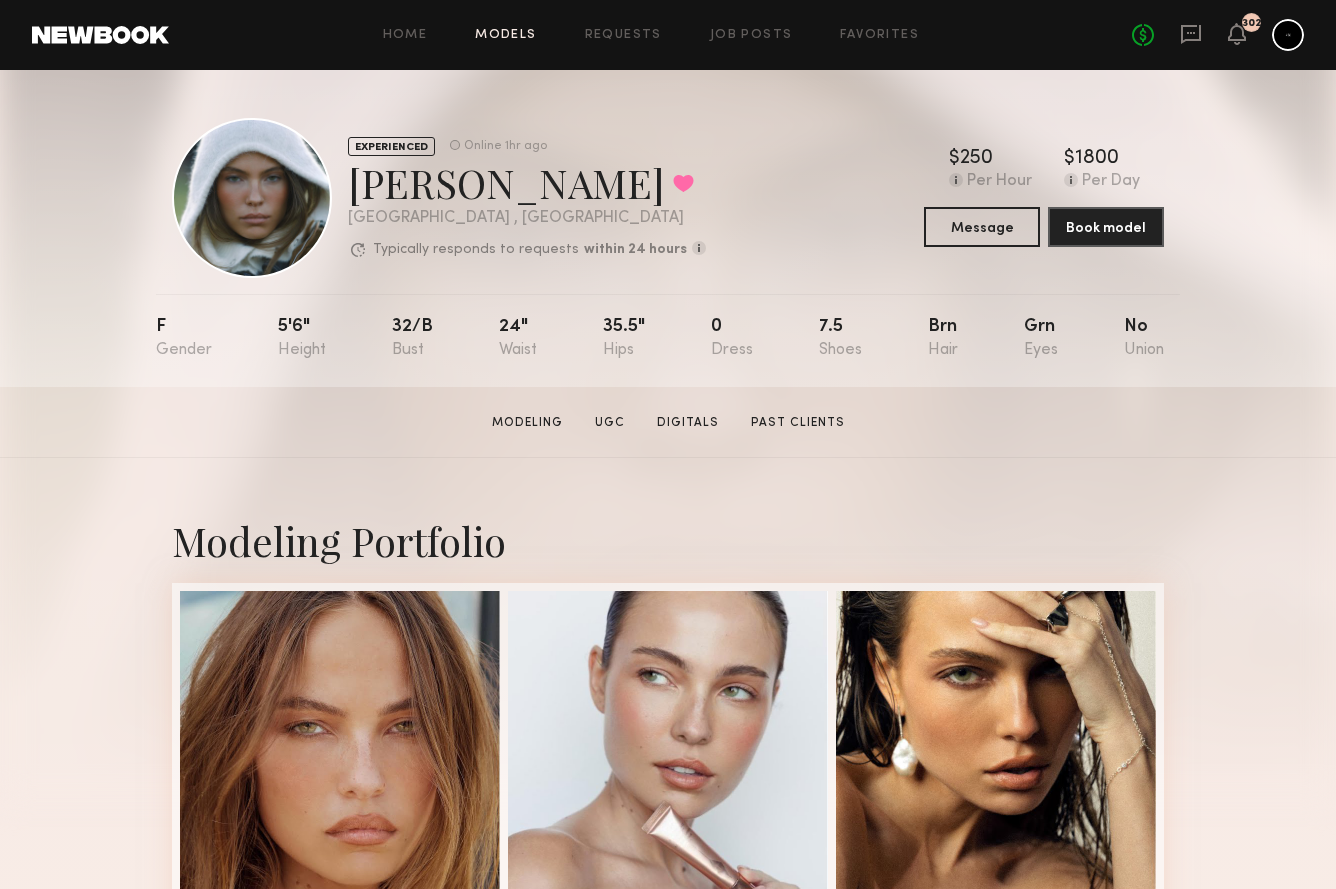 click on "Models" 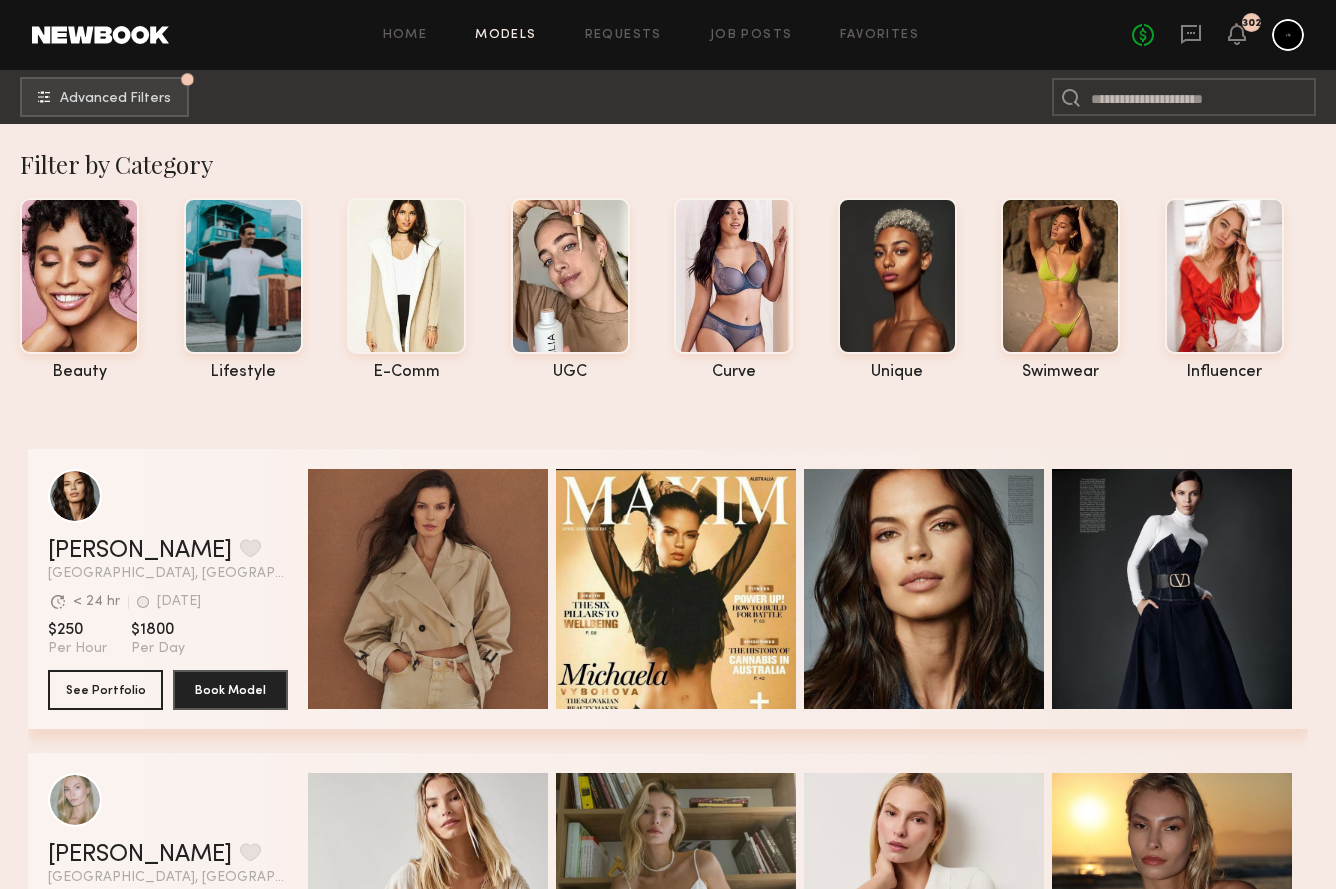 click on "Michaela V. Favorite Los Angeles, CA Avg. request  response time < 24 hr 1wk ago Last Online View Portfolio Avg. request  response time < 24 hr 1wk ago Last Online $250 Per Hour $1800 Per Day See Portfolio Book Model Quick Preview Quick Preview Quick Preview Quick Preview" 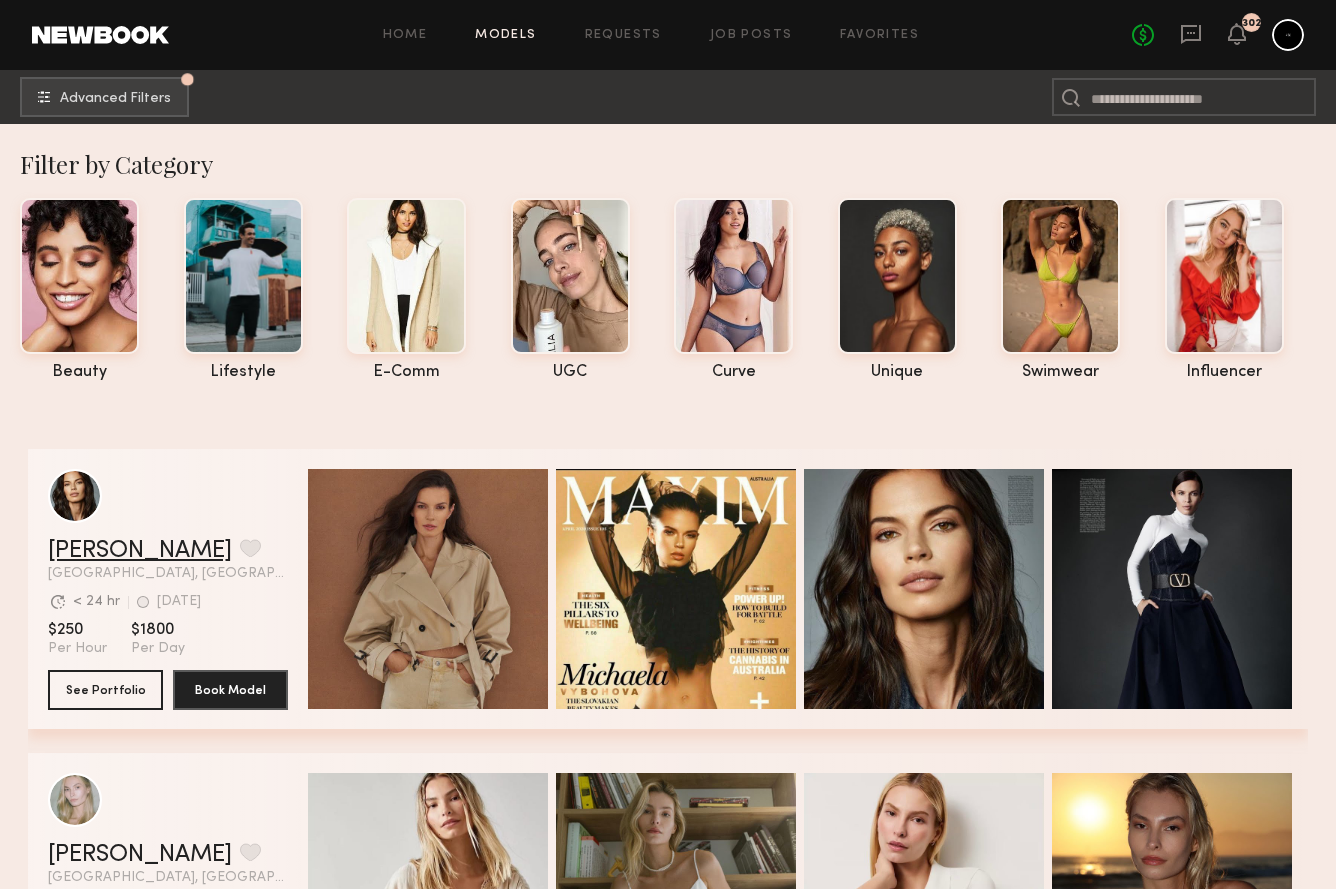 click on "[PERSON_NAME]" 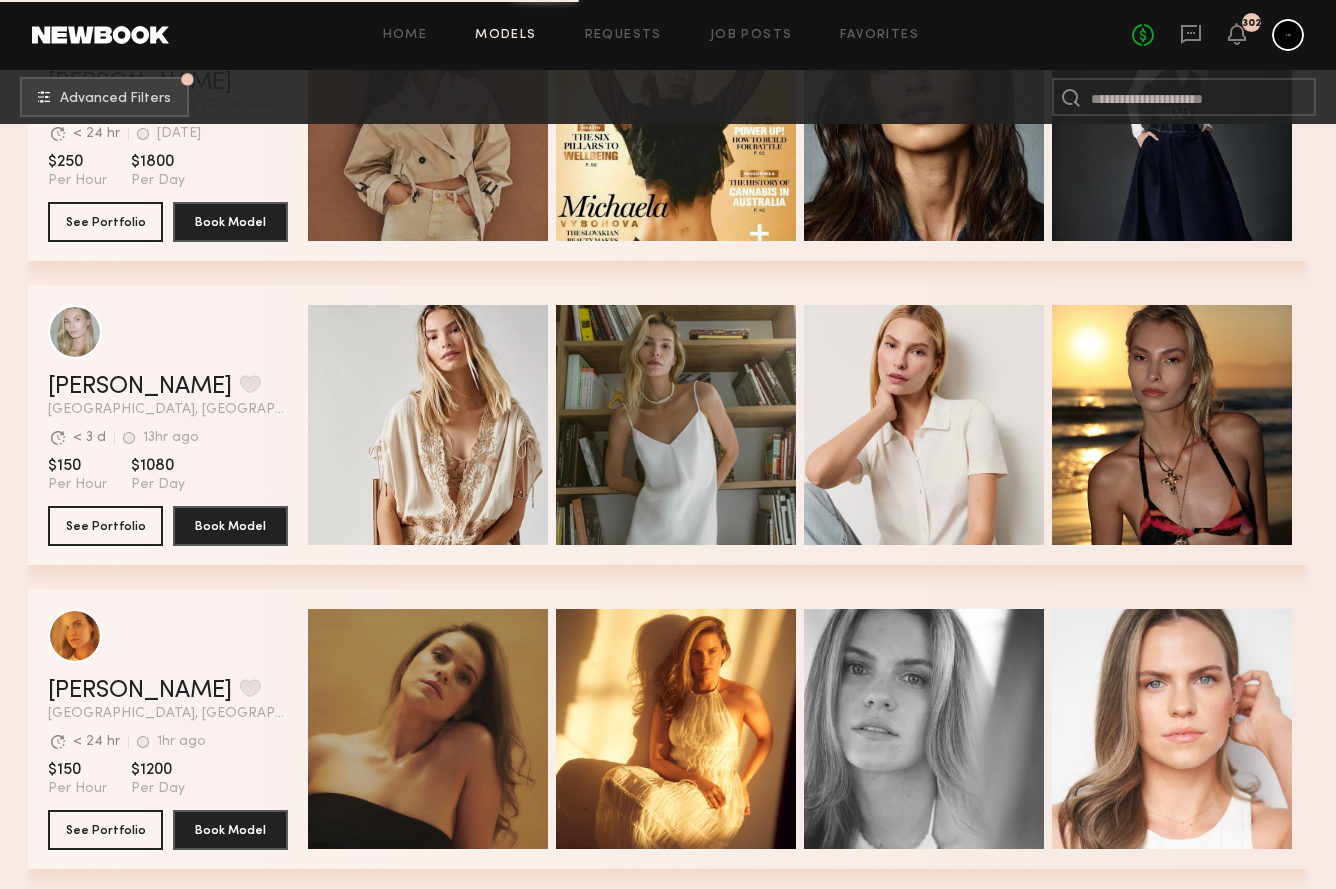 scroll, scrollTop: 354, scrollLeft: 0, axis: vertical 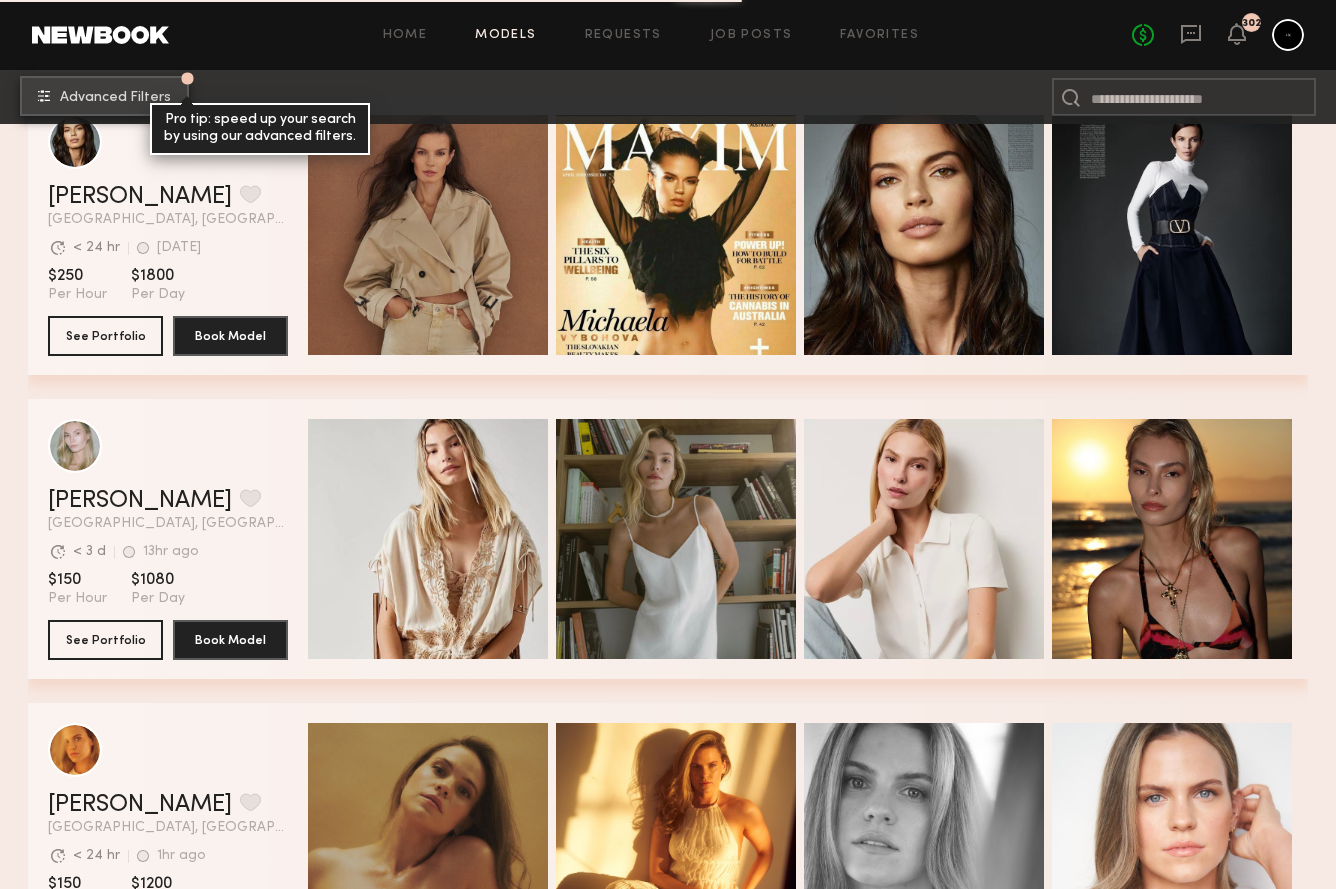click on "Advanced Filters" 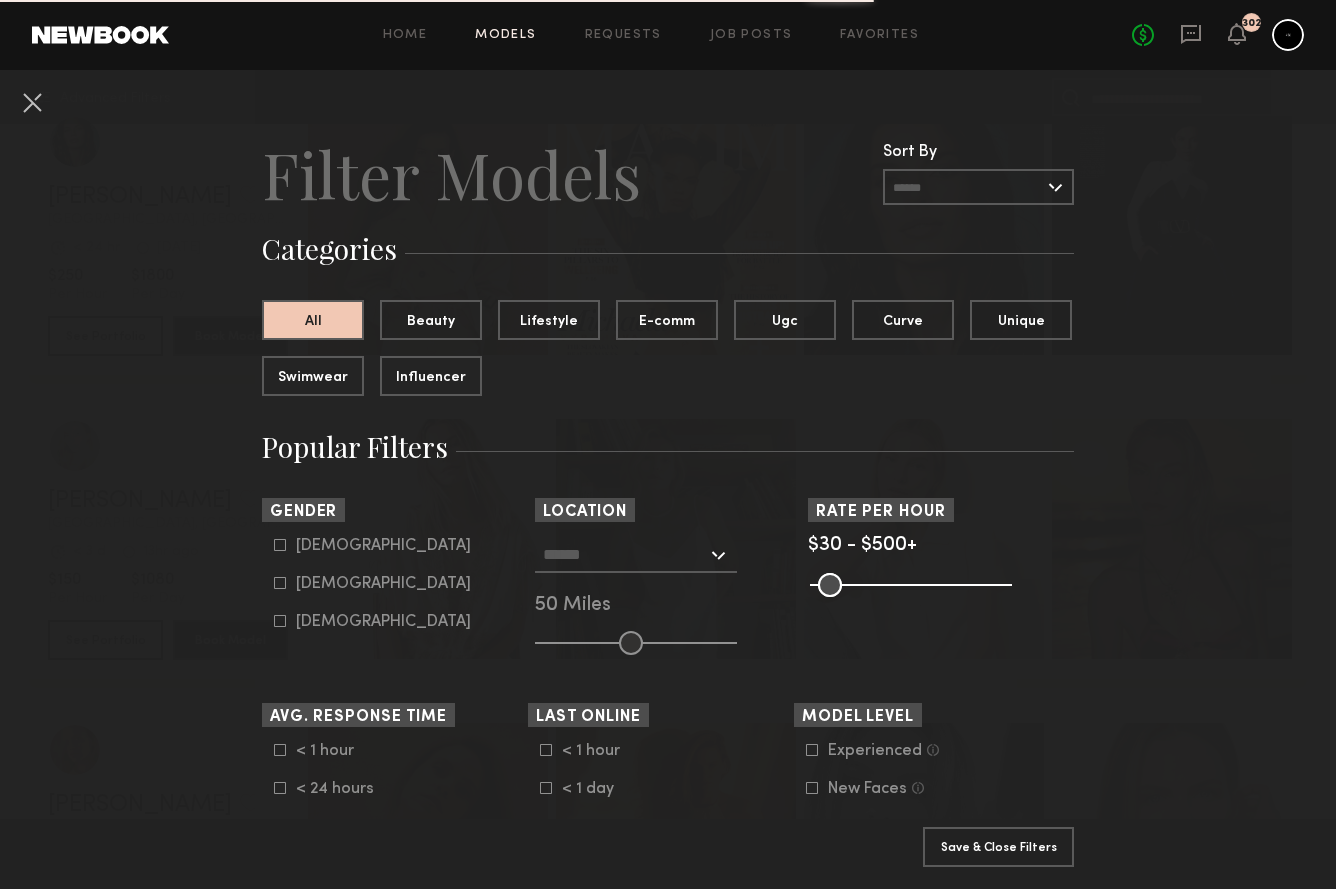 click on "Male   Female   Non-binary" 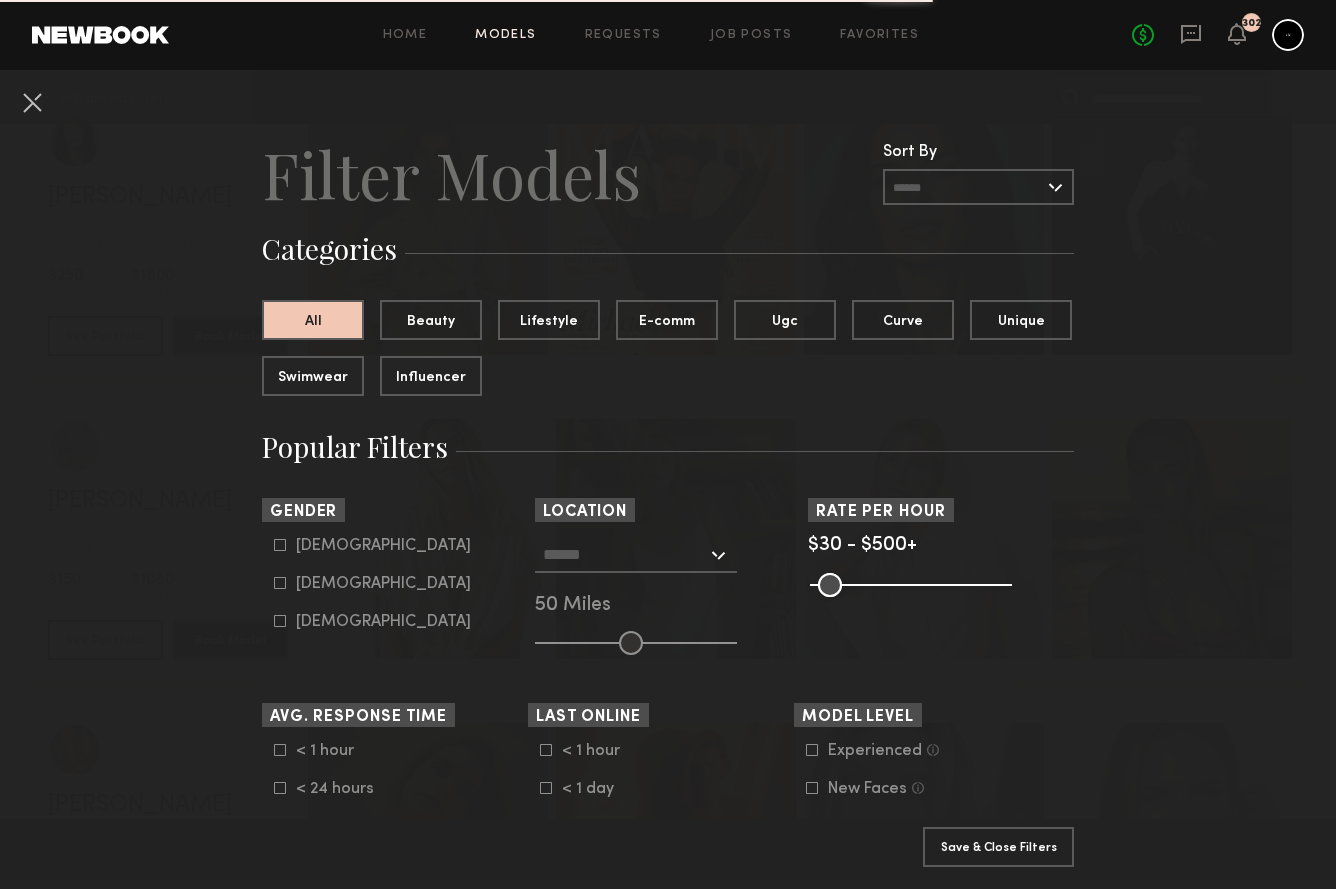 drag, startPoint x: 277, startPoint y: 582, endPoint x: 677, endPoint y: 583, distance: 400.00125 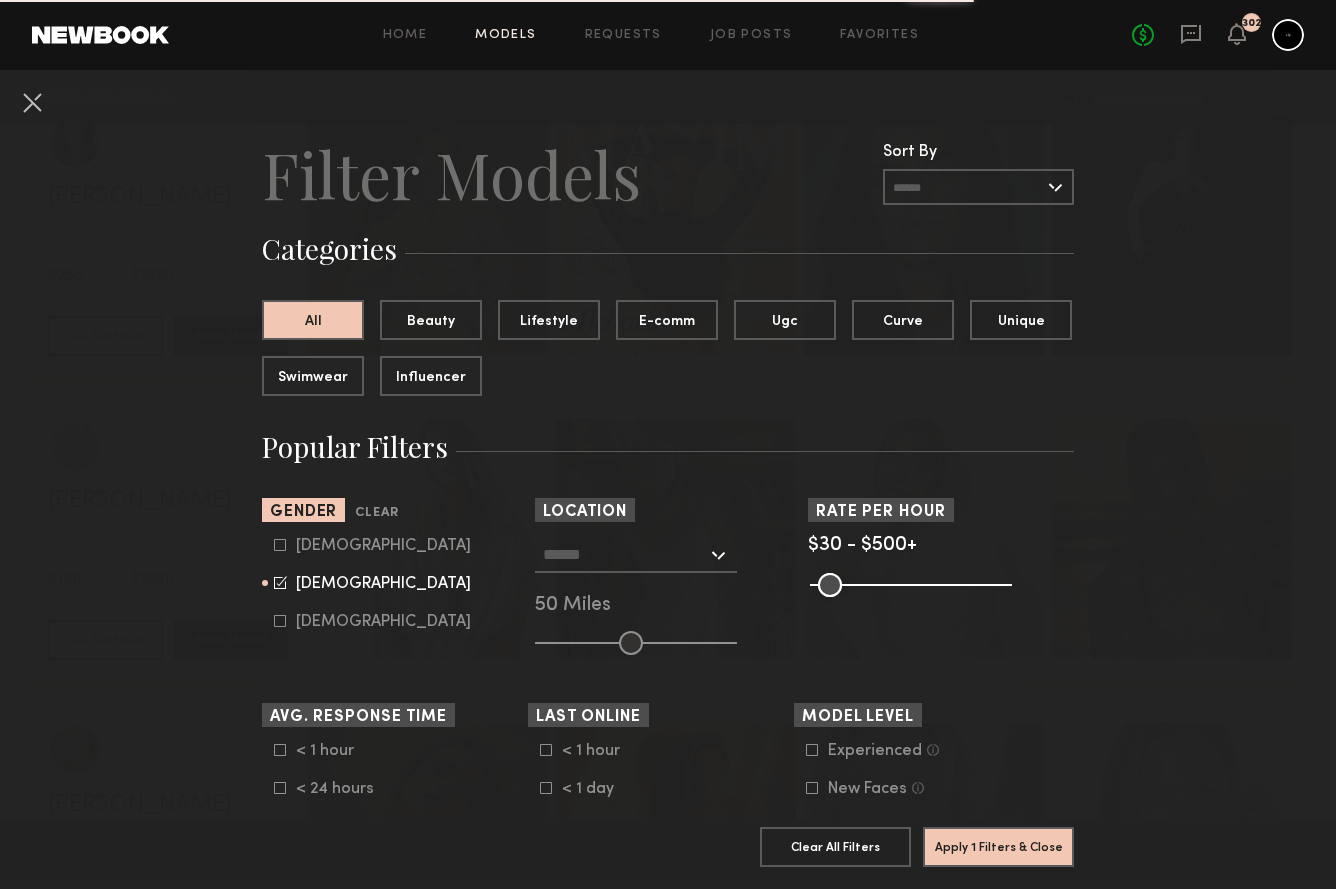 click on "Los Angeles, CA   New York City, NY   Brooklyn, NY   Chicago, IL   50 Miles" 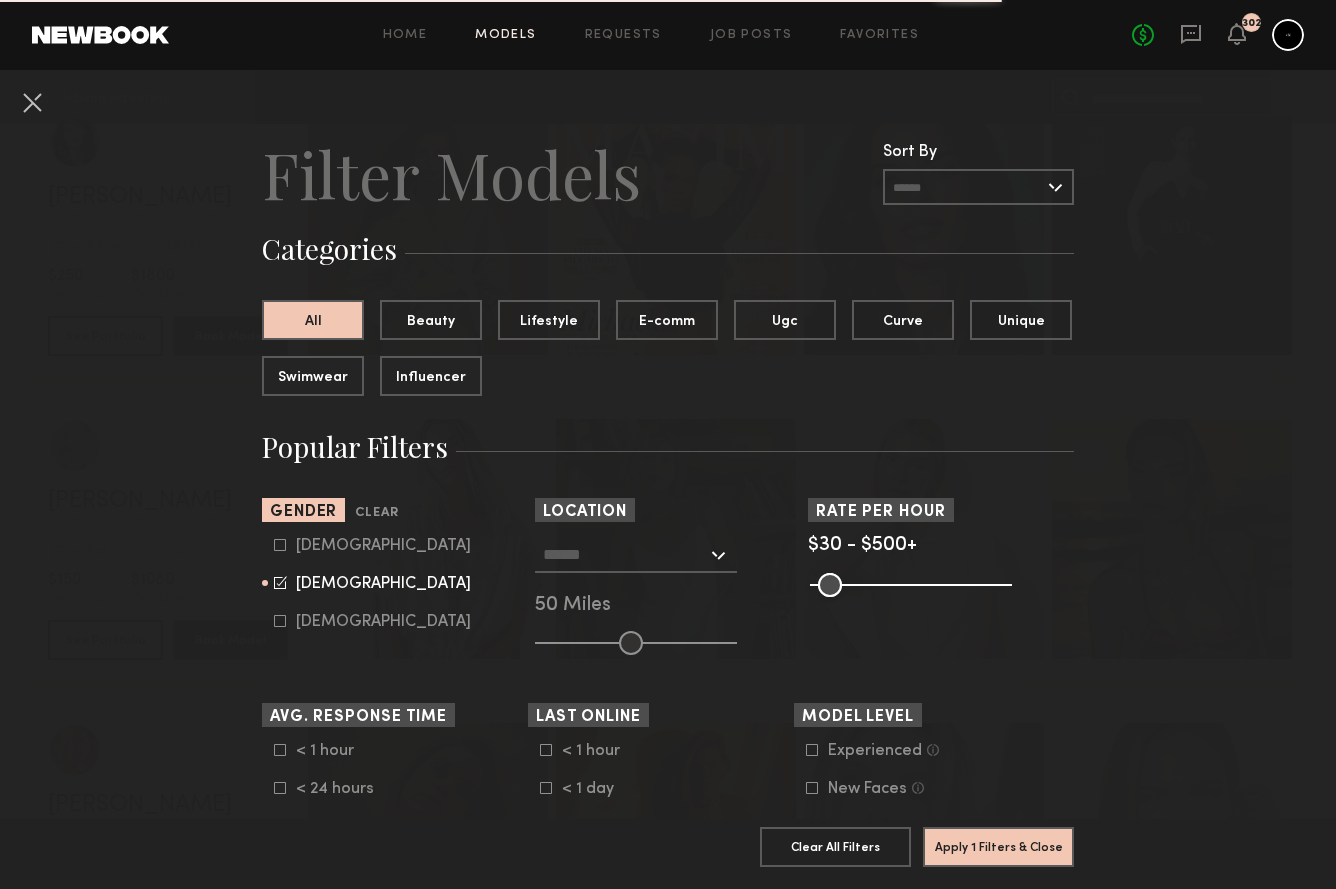 click 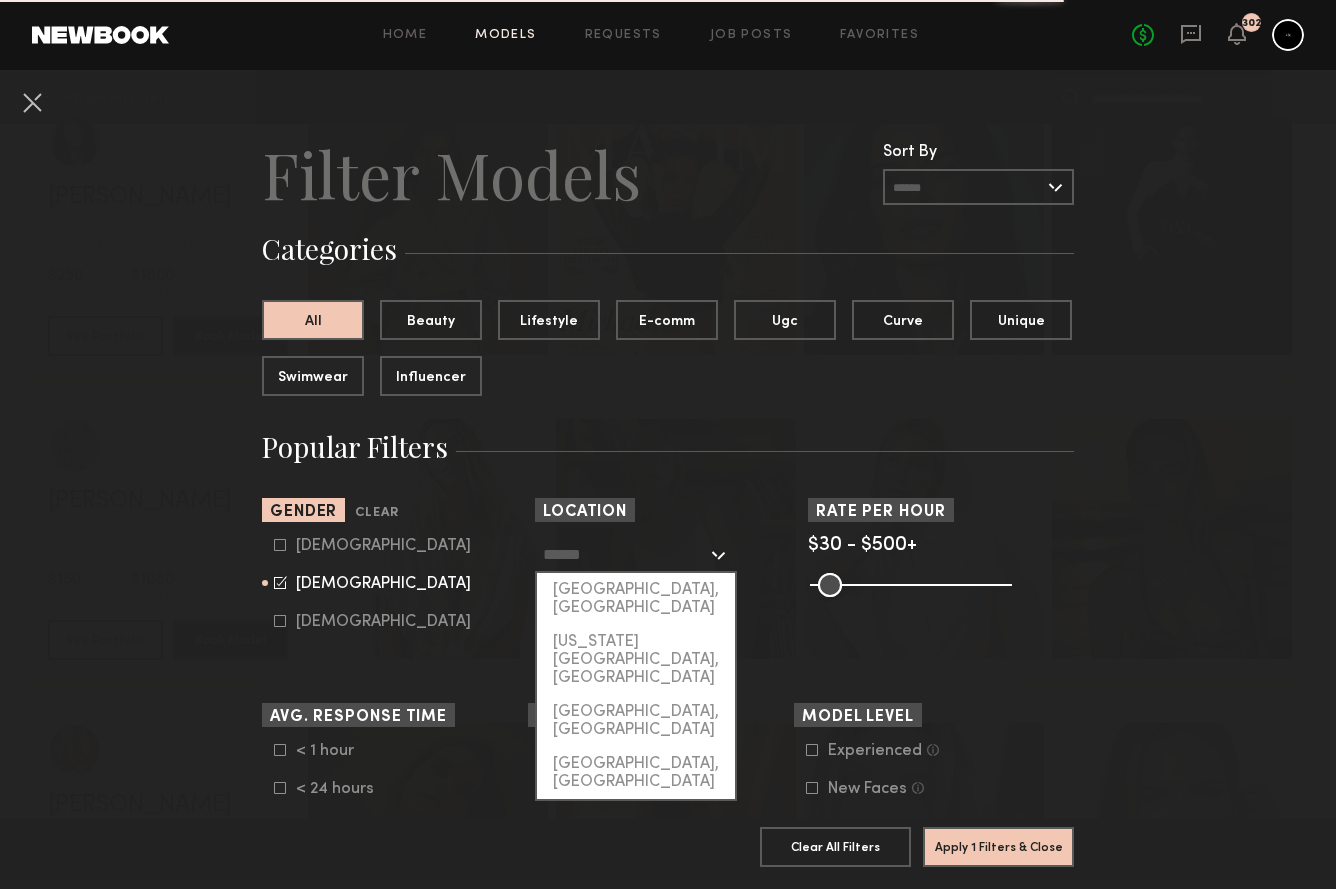 drag, startPoint x: 664, startPoint y: 592, endPoint x: 678, endPoint y: 596, distance: 14.56022 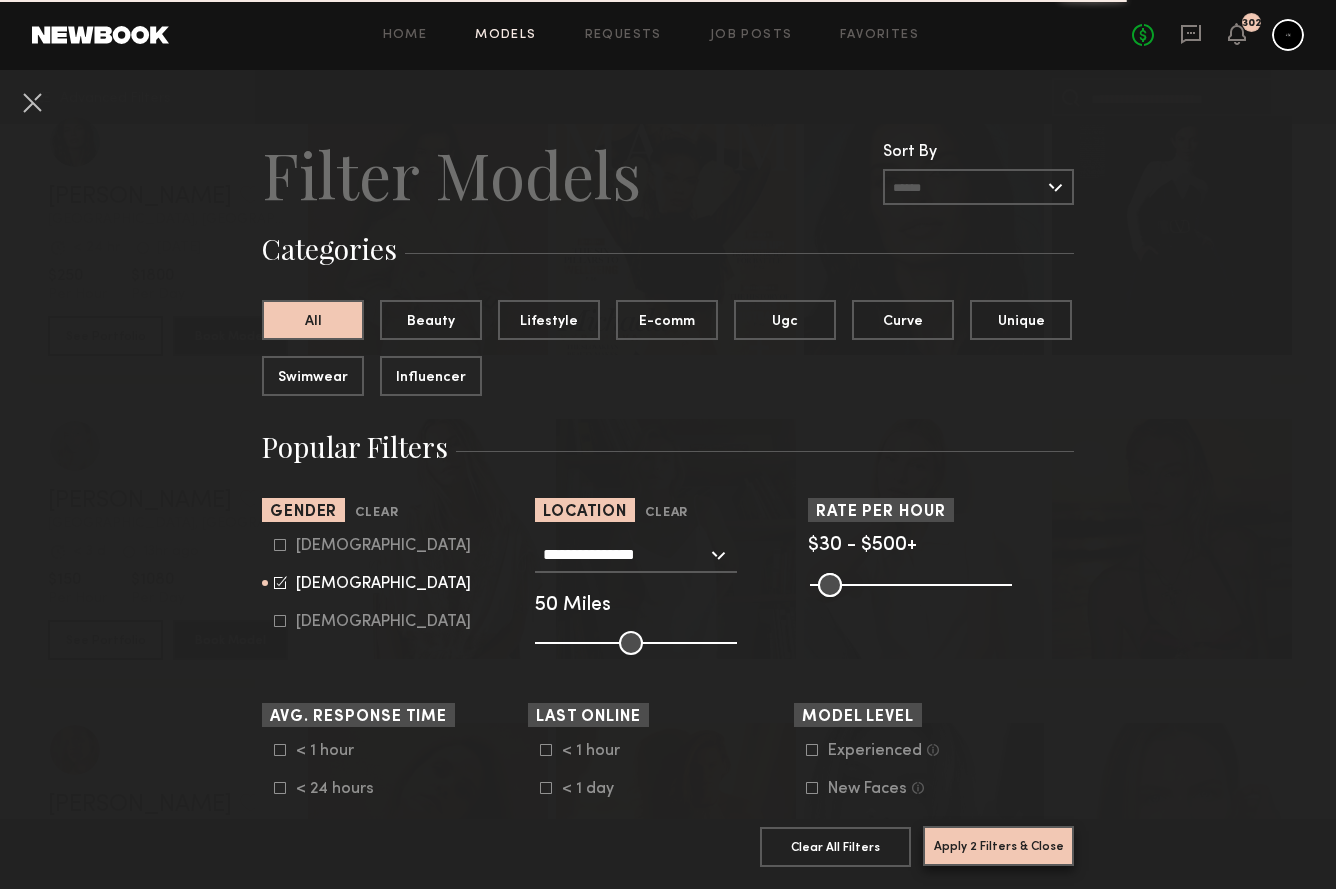 click on "Apply 2 Filters & Close" 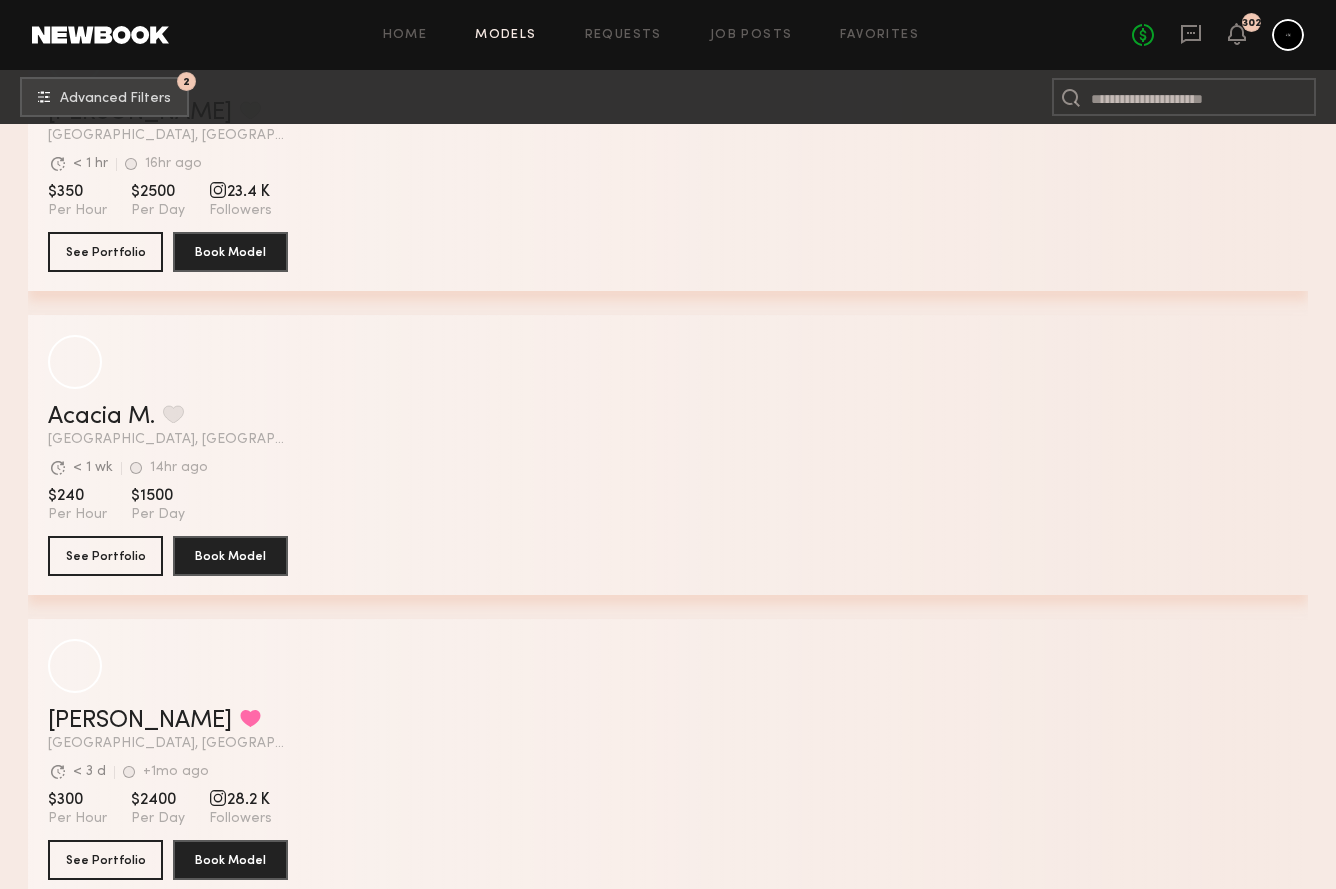 scroll, scrollTop: 1675, scrollLeft: 0, axis: vertical 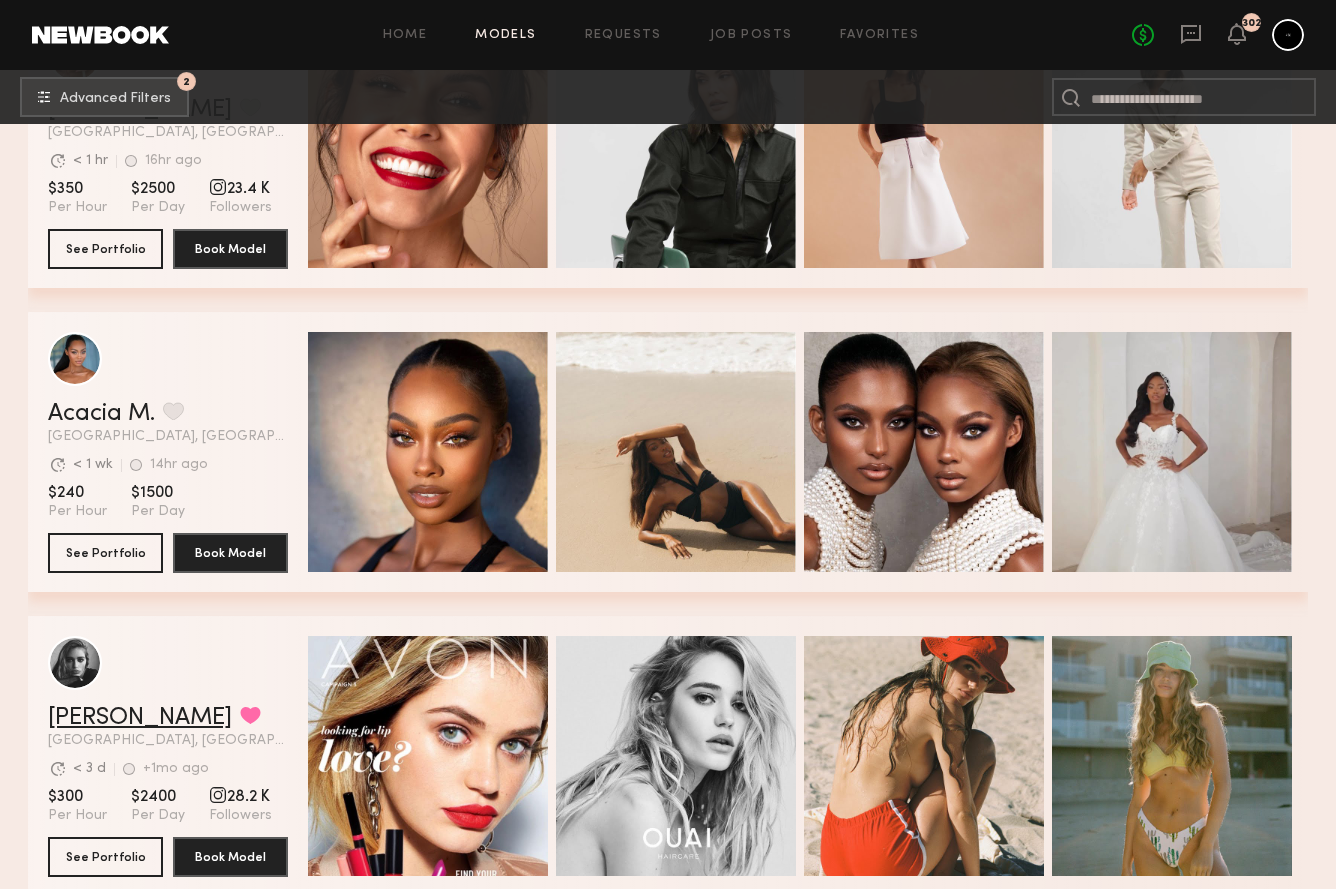 click on "Madison S." 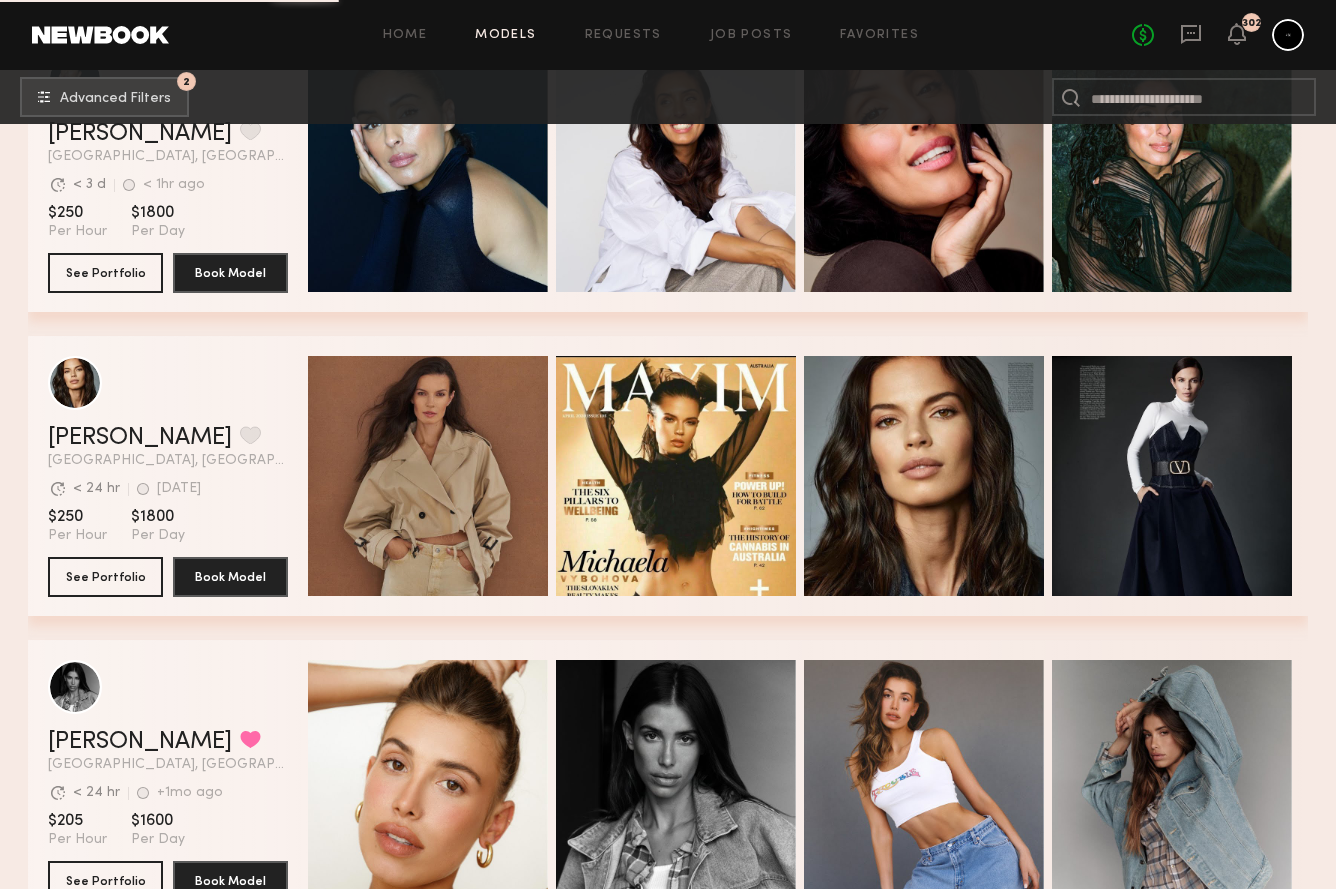 scroll, scrollTop: 2564, scrollLeft: 0, axis: vertical 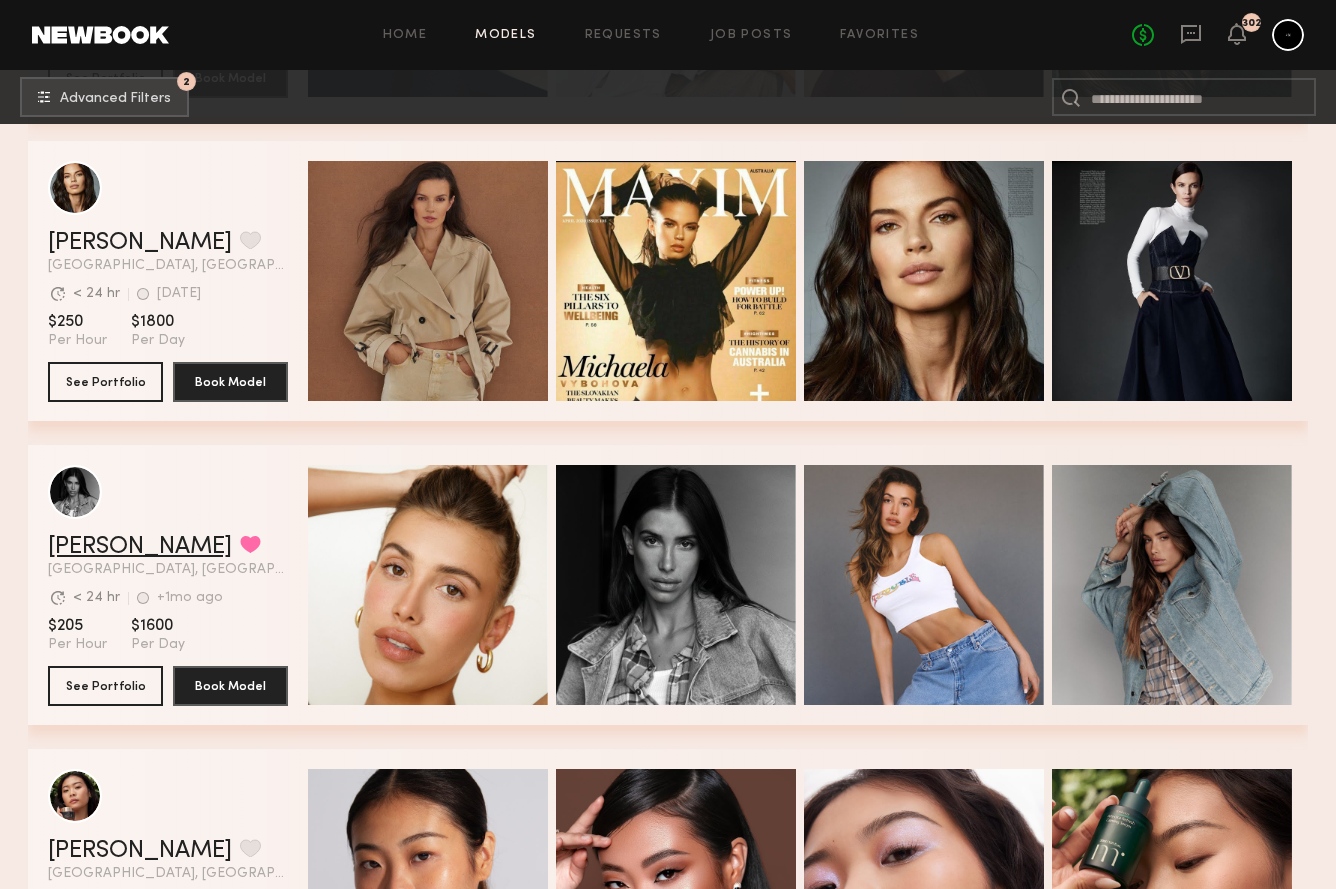 click on "McKenzie M." 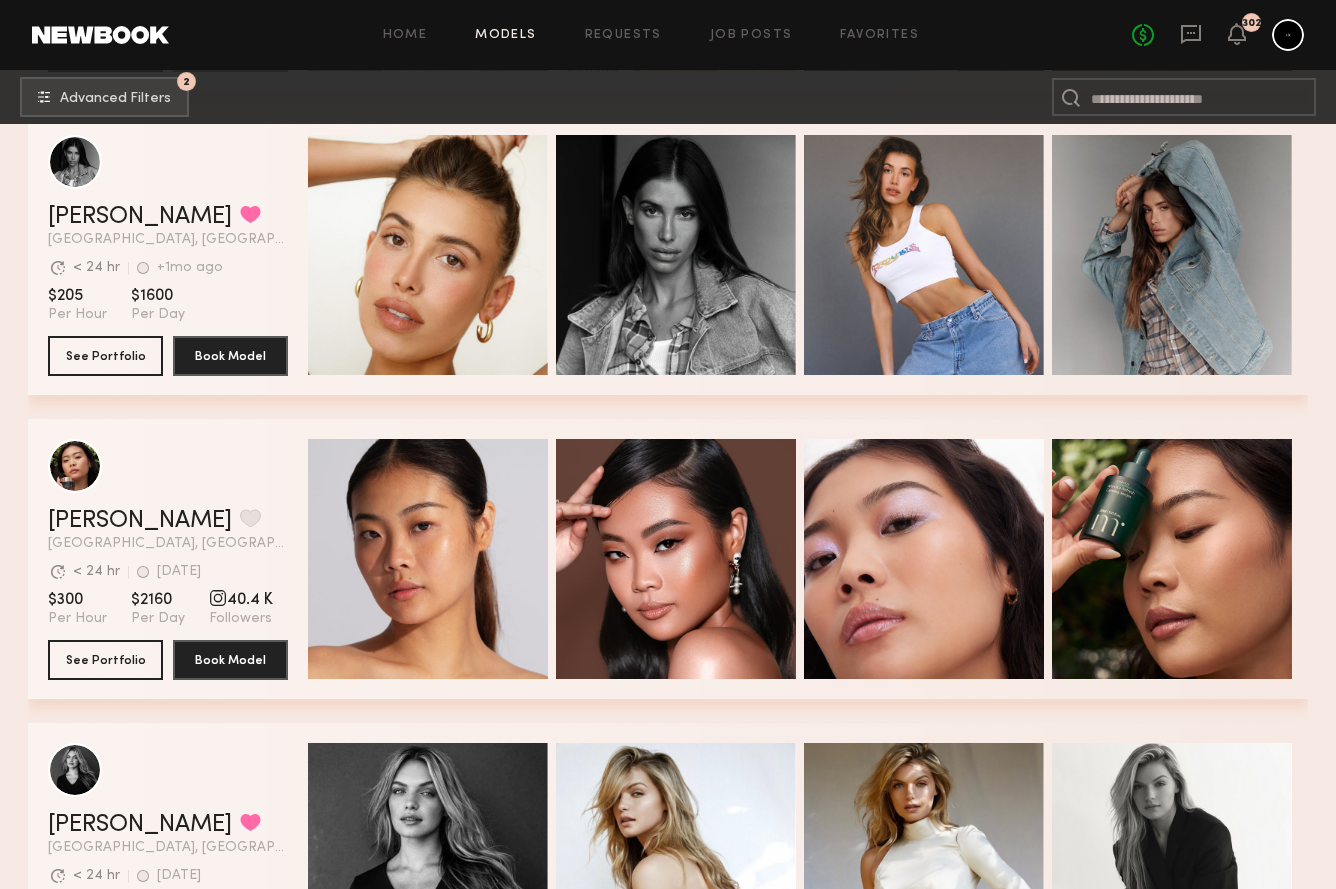 scroll, scrollTop: 3527, scrollLeft: 0, axis: vertical 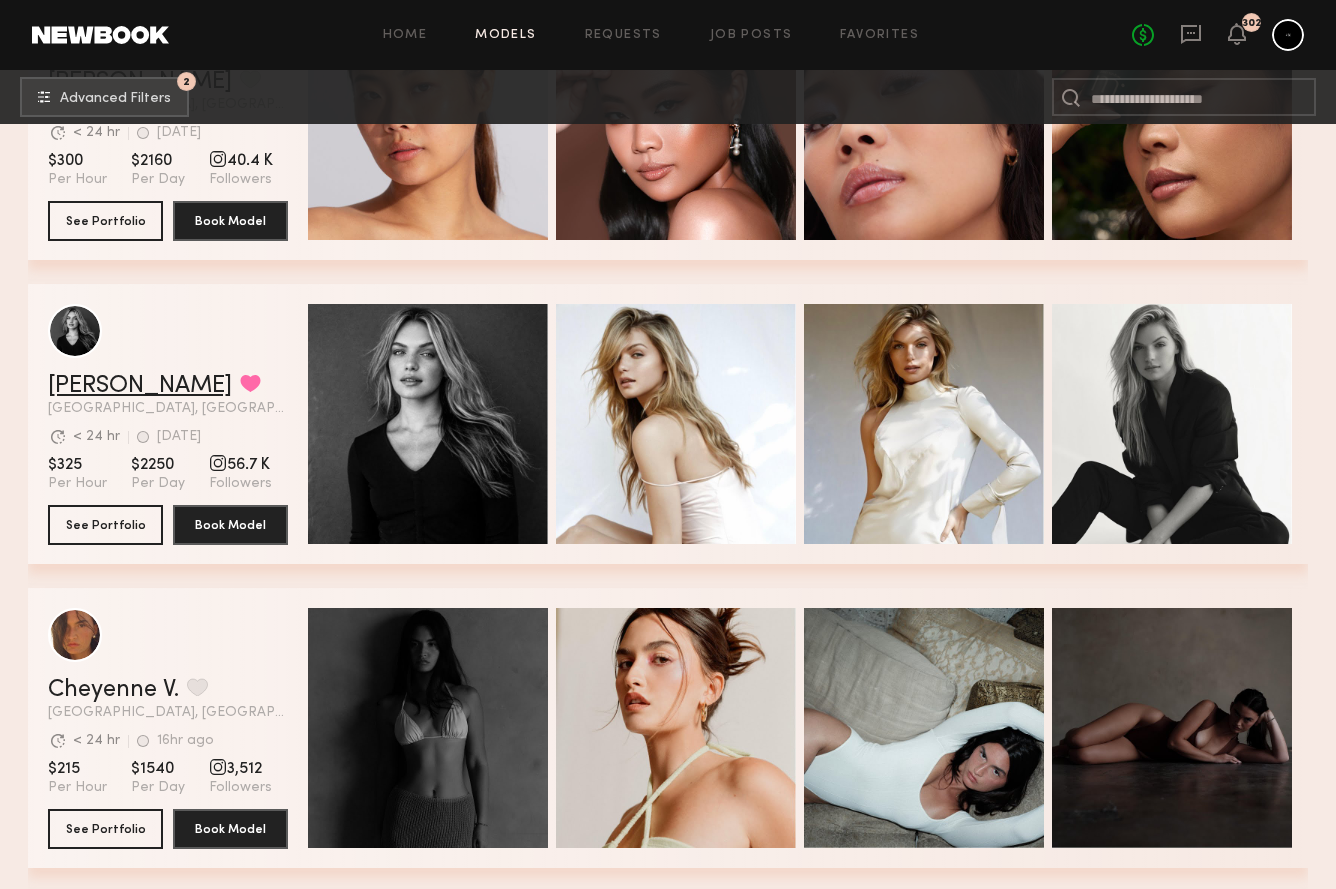 click on "[PERSON_NAME]" 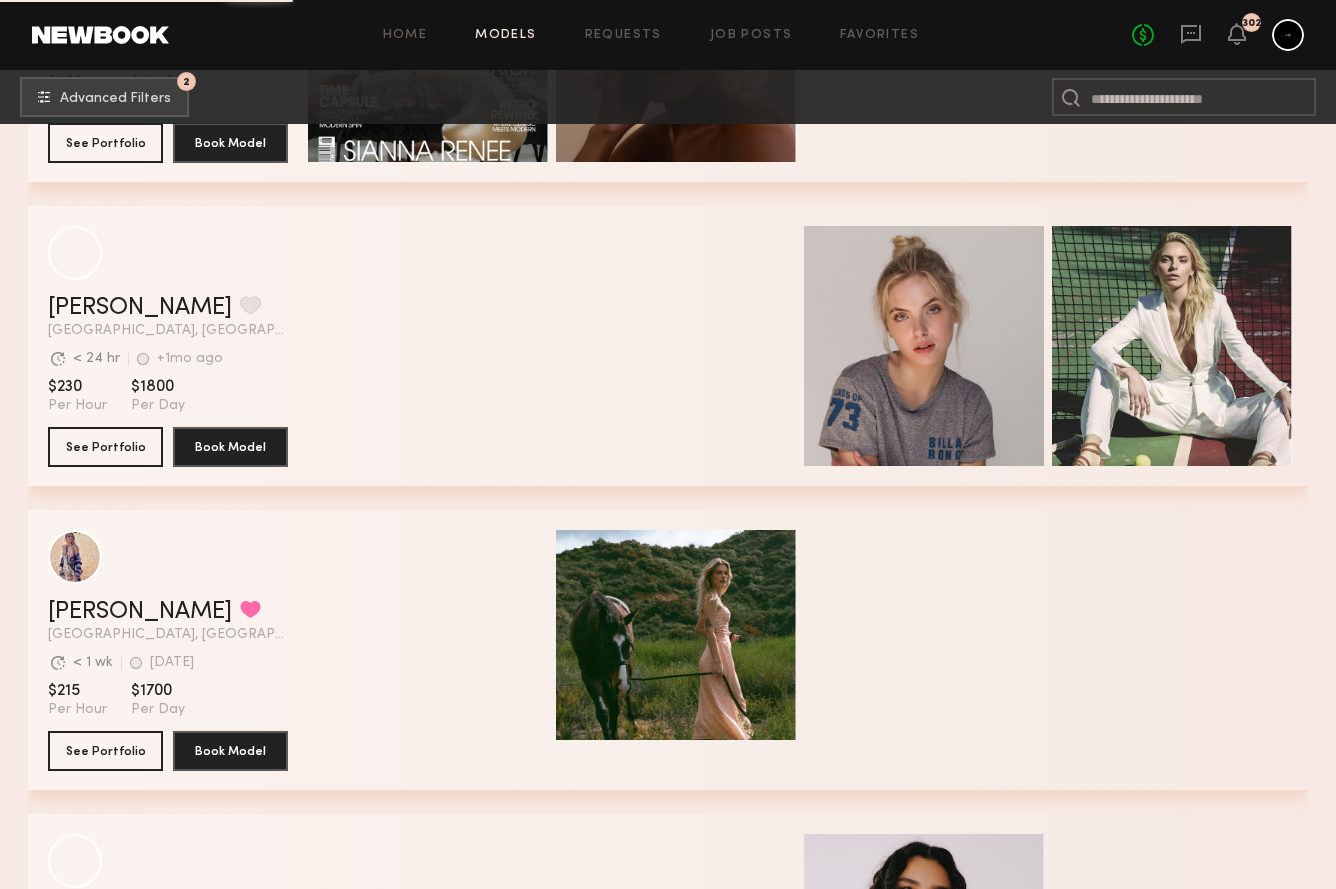 scroll, scrollTop: 9700, scrollLeft: 0, axis: vertical 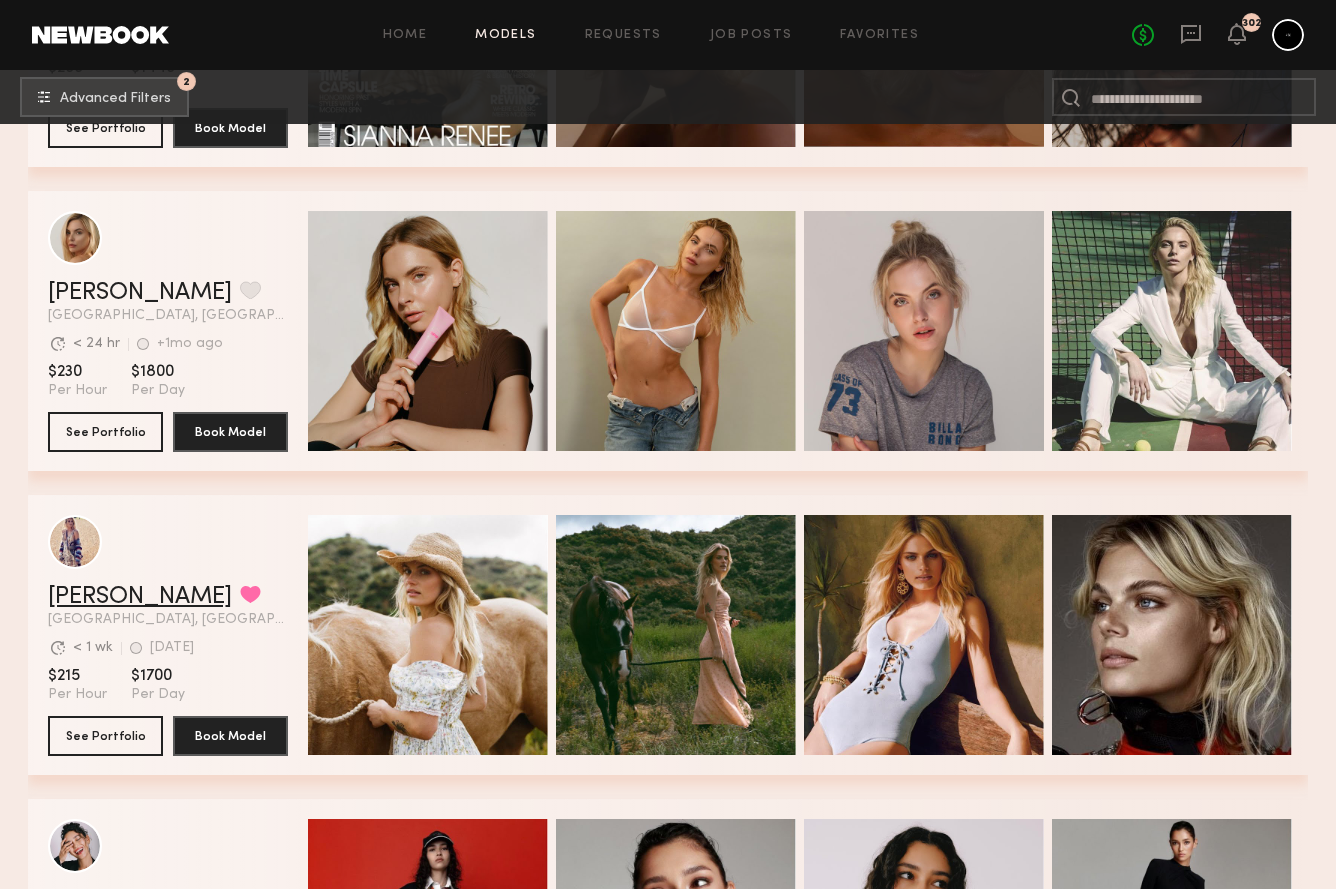 click on "Kristin K." 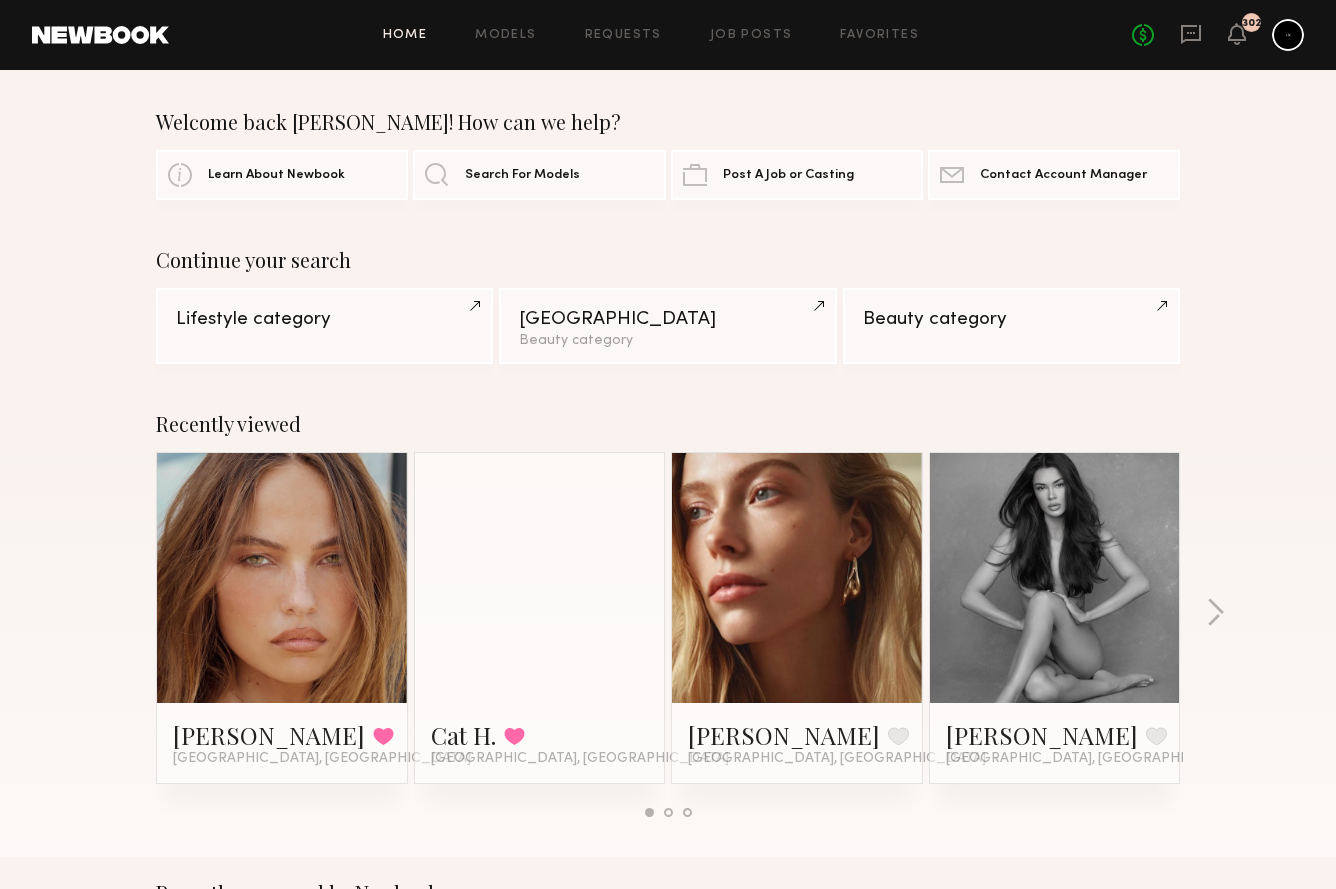 scroll, scrollTop: 0, scrollLeft: 0, axis: both 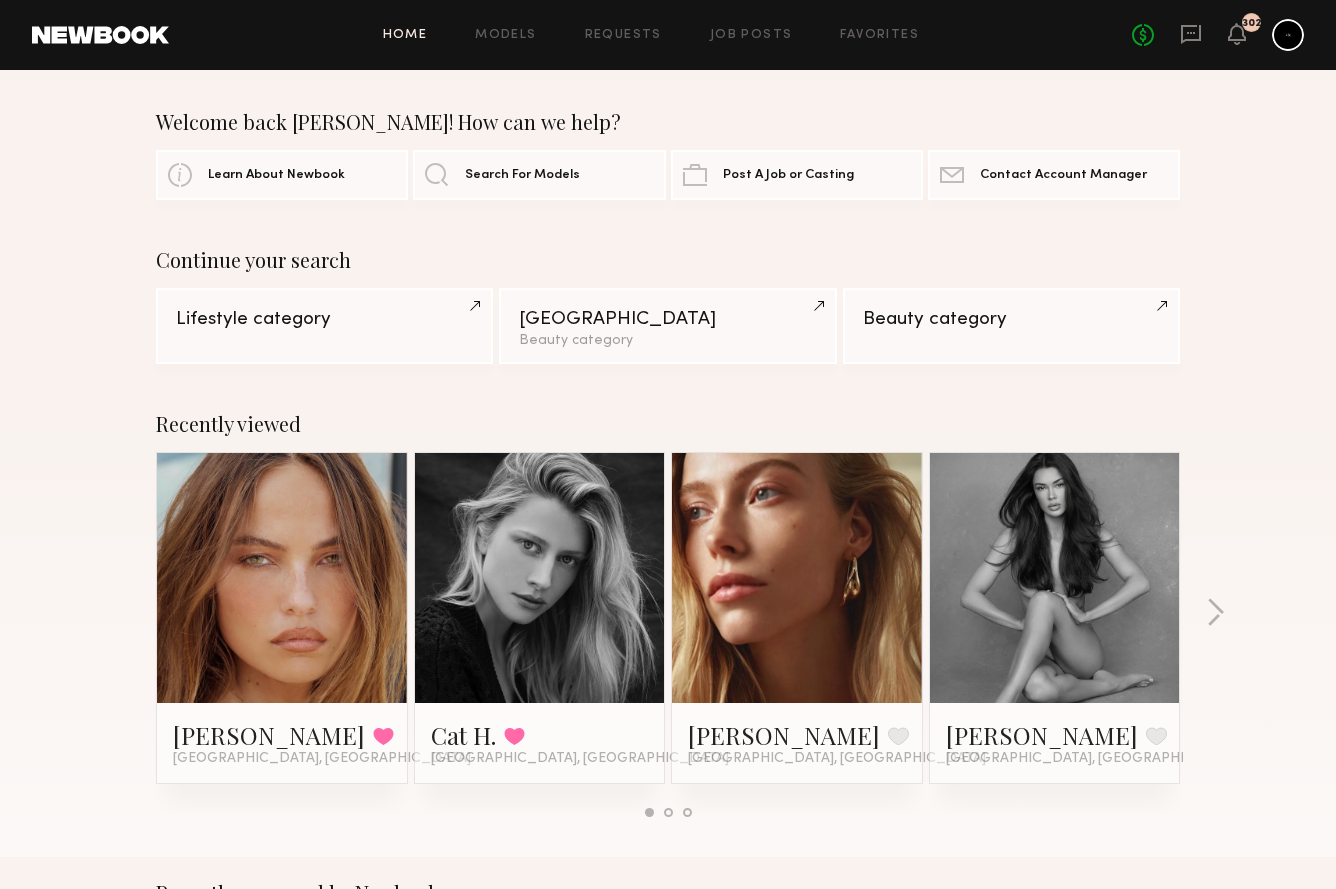 drag, startPoint x: 1100, startPoint y: 277, endPoint x: 1153, endPoint y: 127, distance: 159.08803 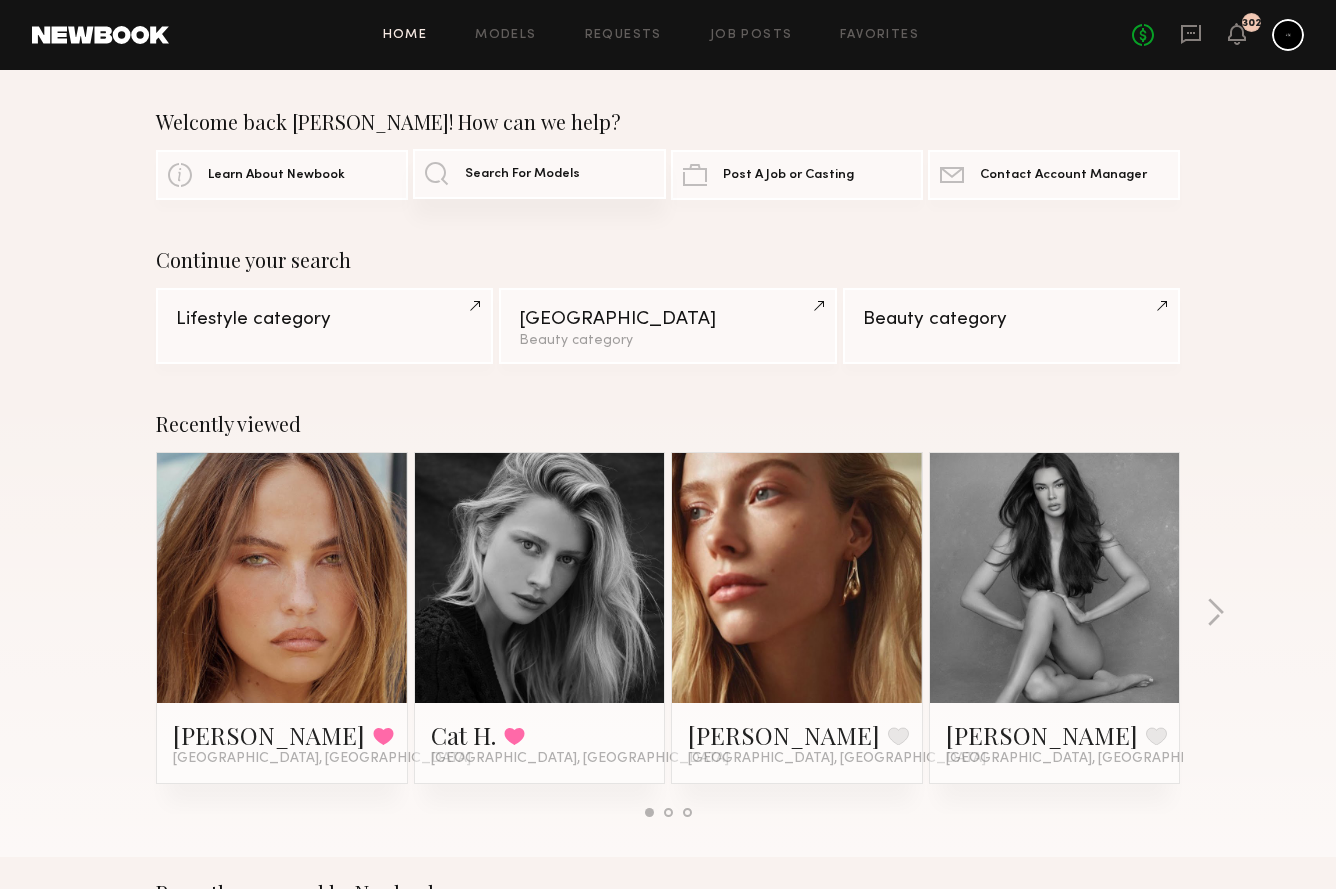 click on "Search For Models" 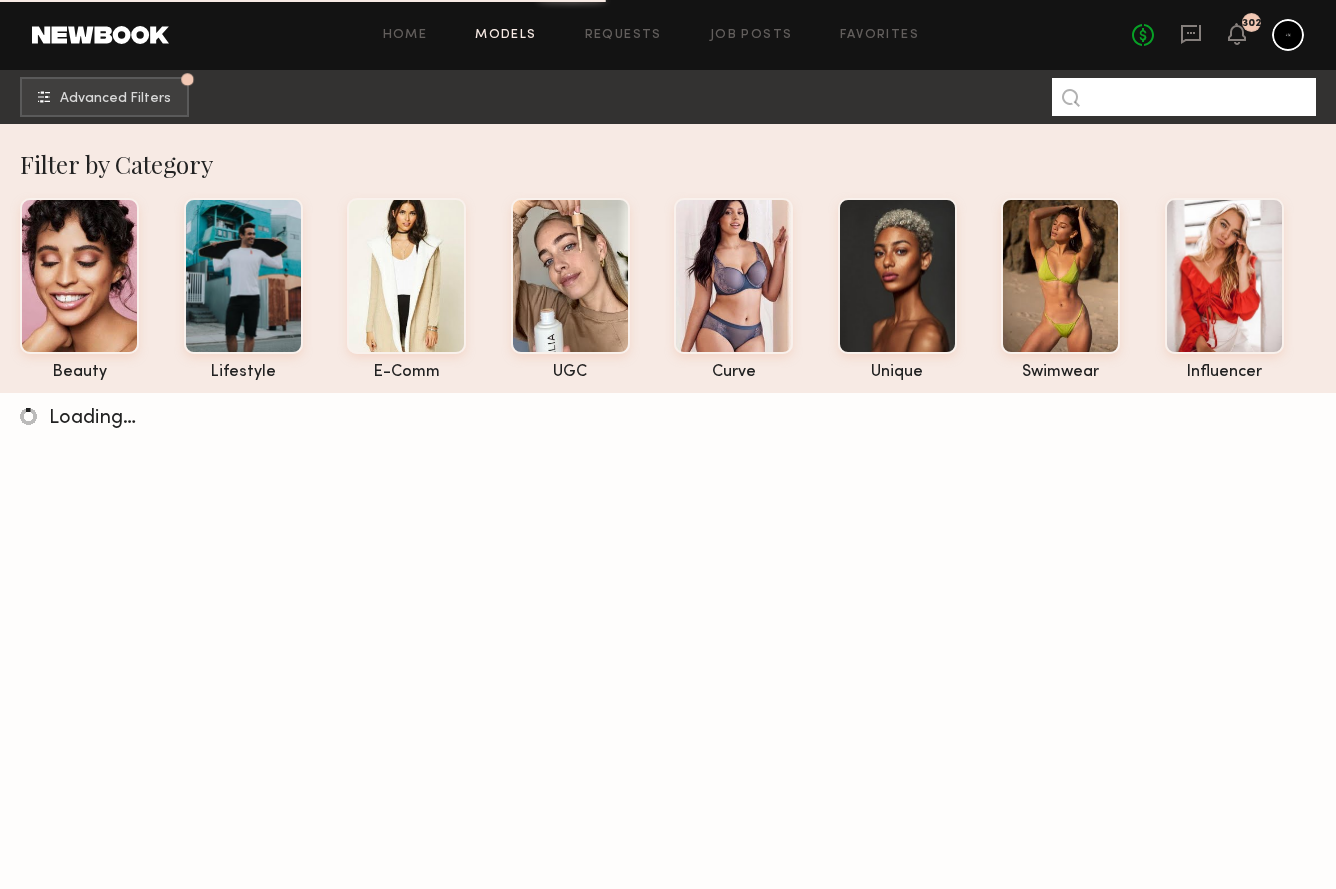 click 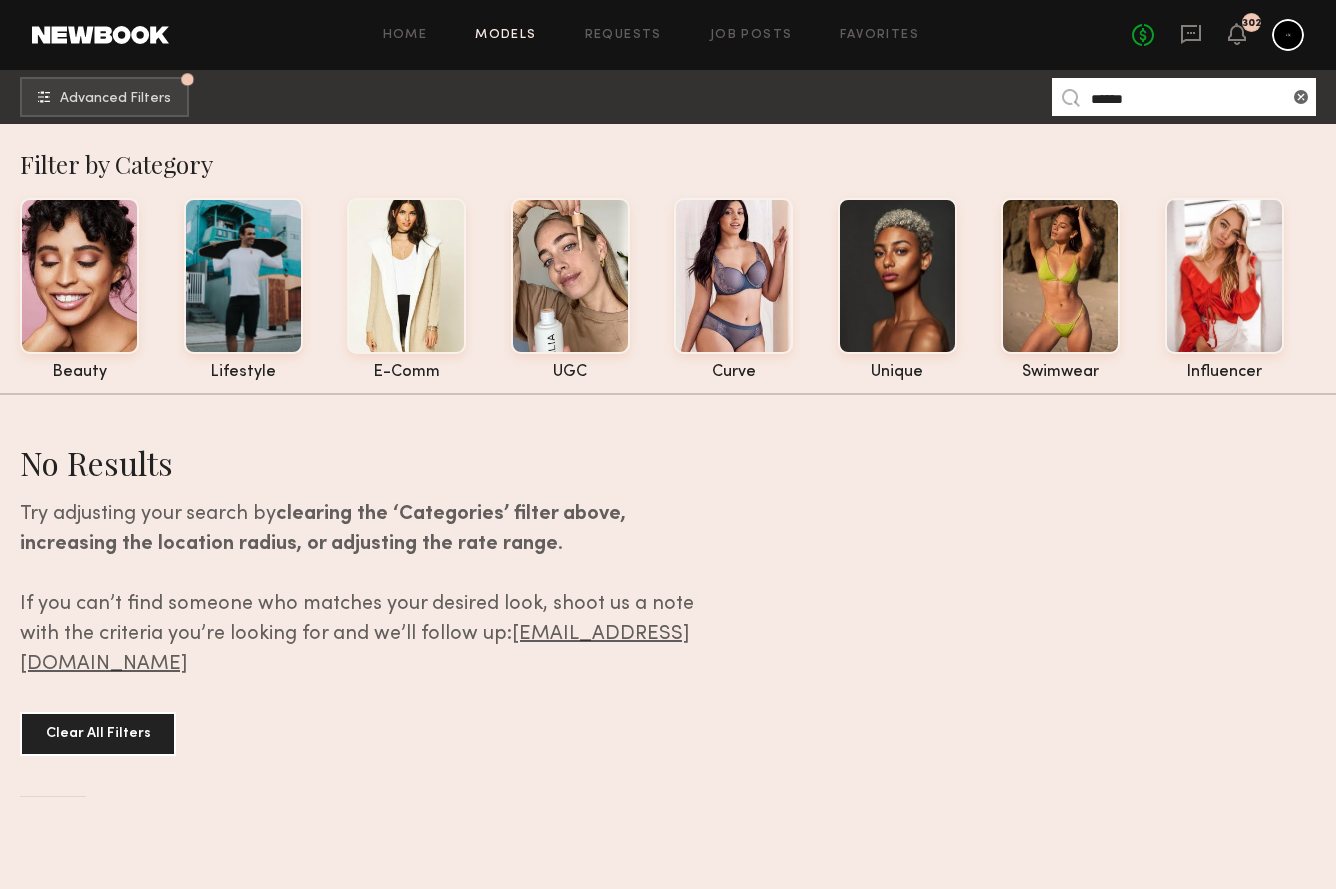 type on "******" 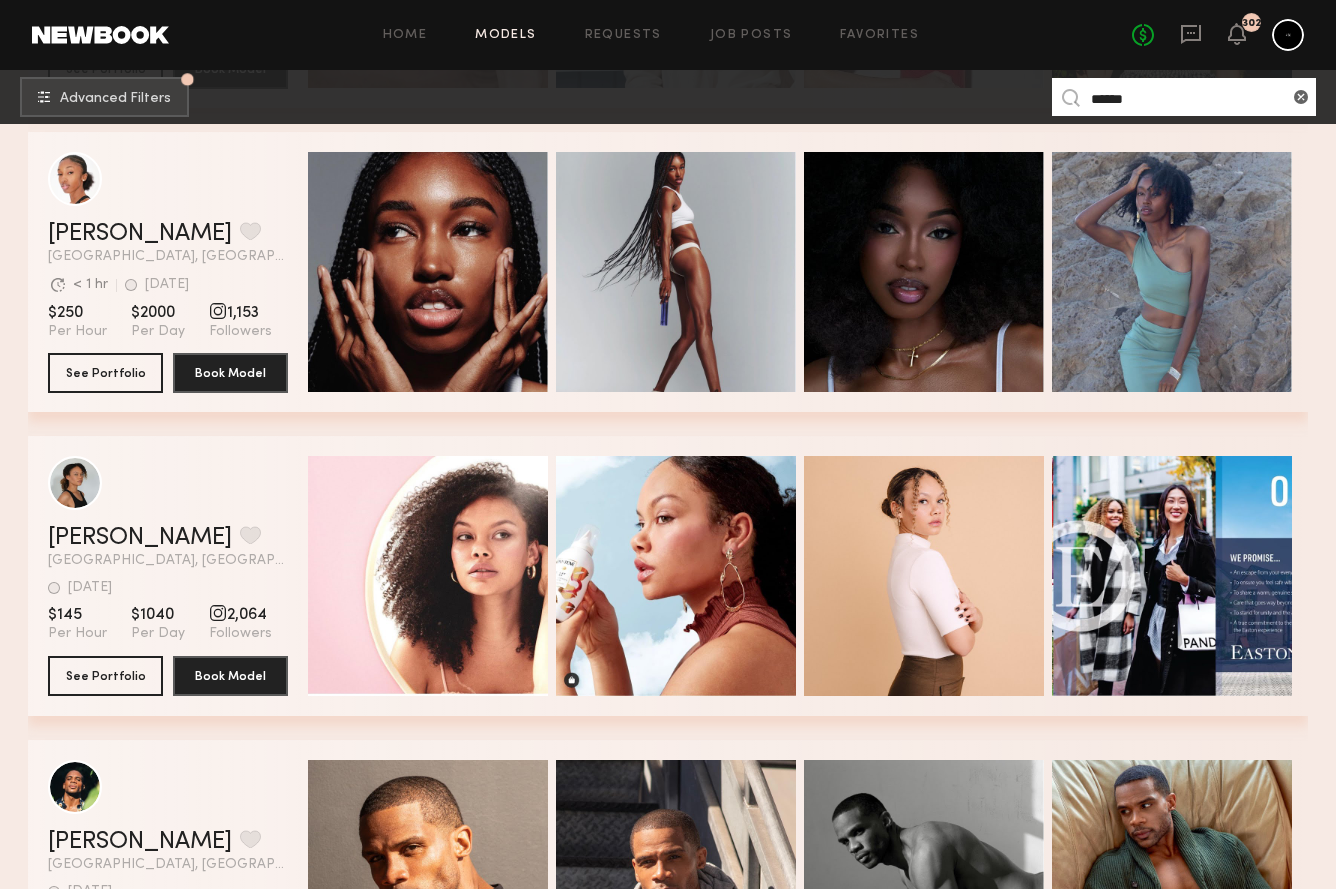 scroll, scrollTop: 5186, scrollLeft: 0, axis: vertical 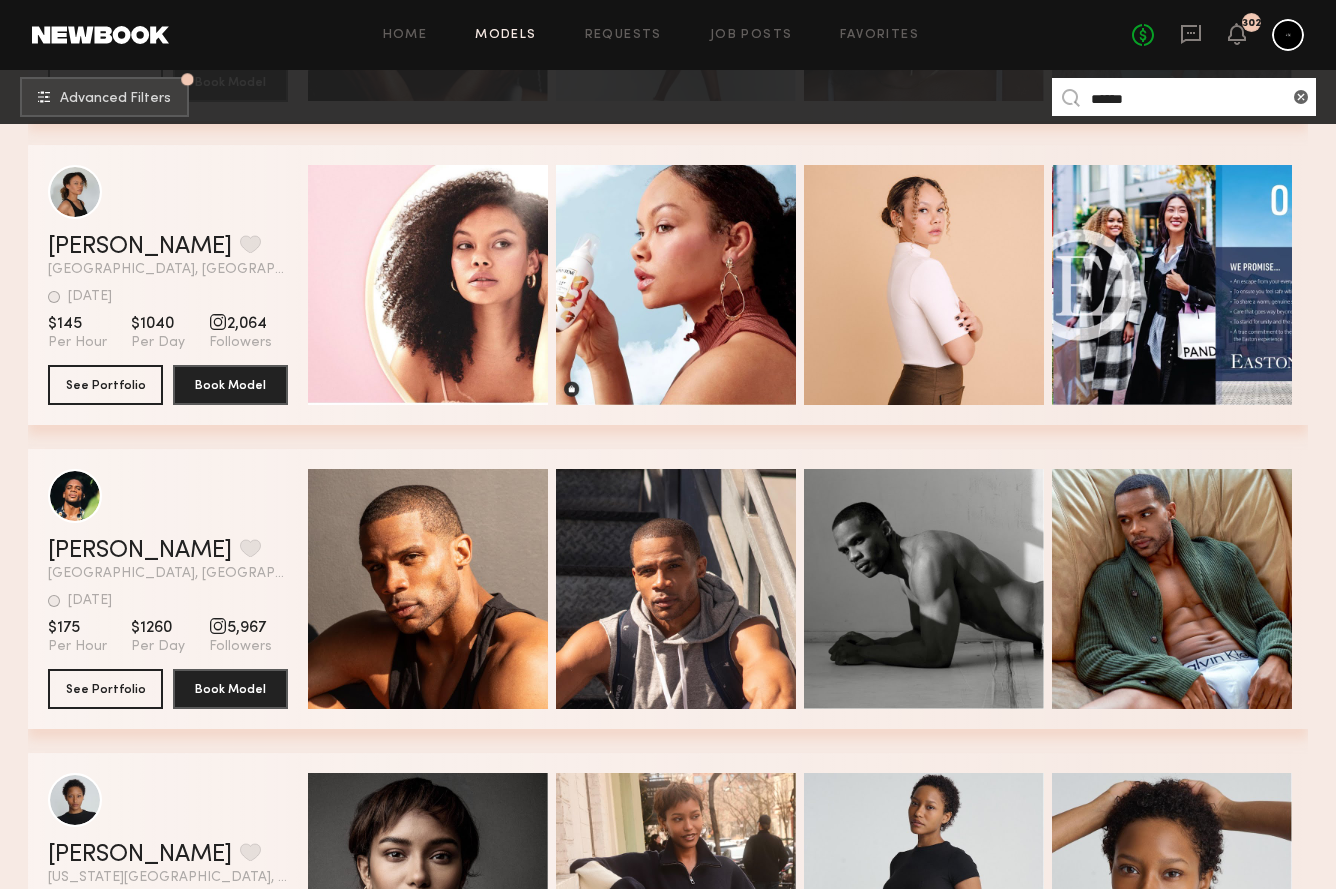 click on "Models" 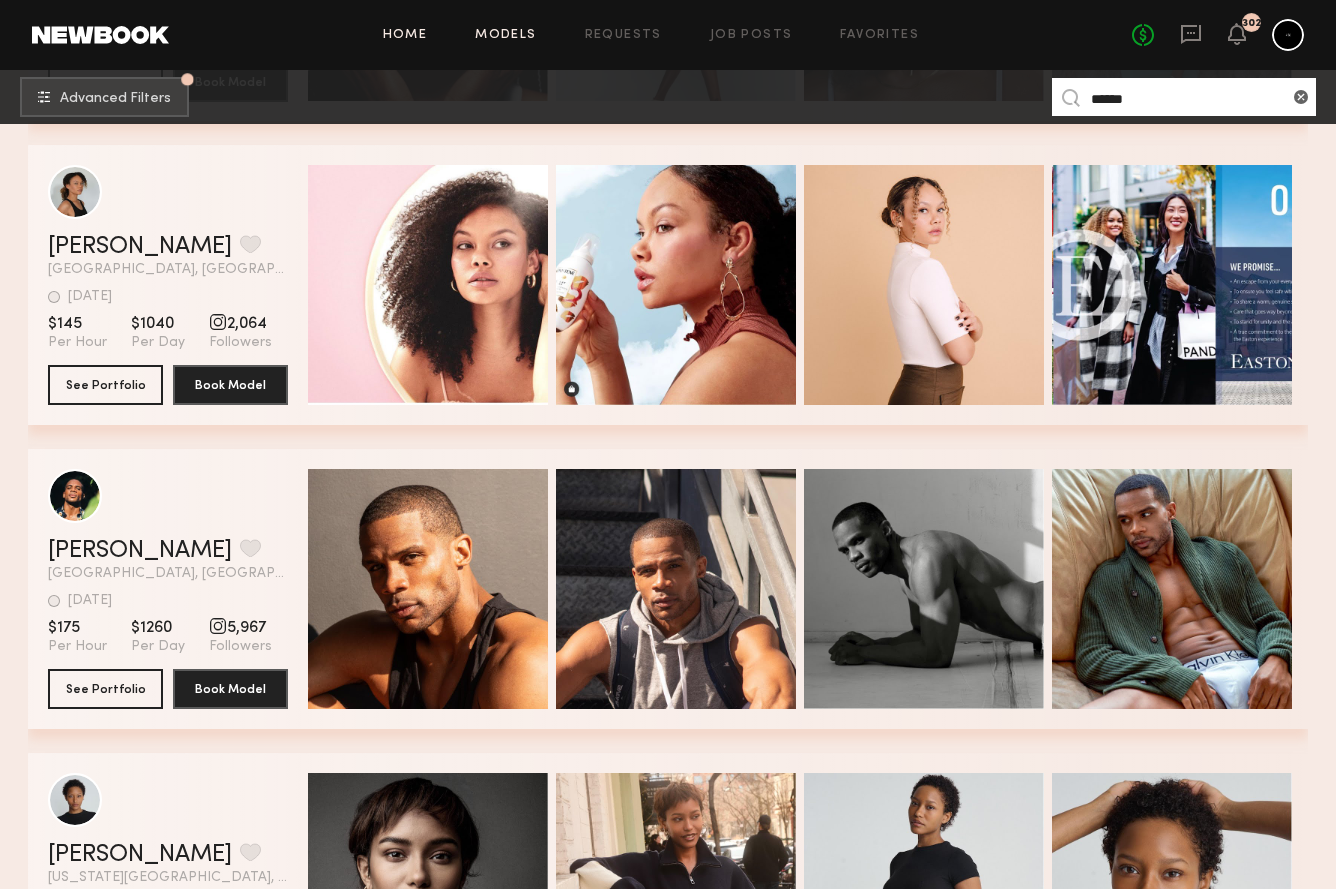 drag, startPoint x: 395, startPoint y: 23, endPoint x: 407, endPoint y: 32, distance: 15 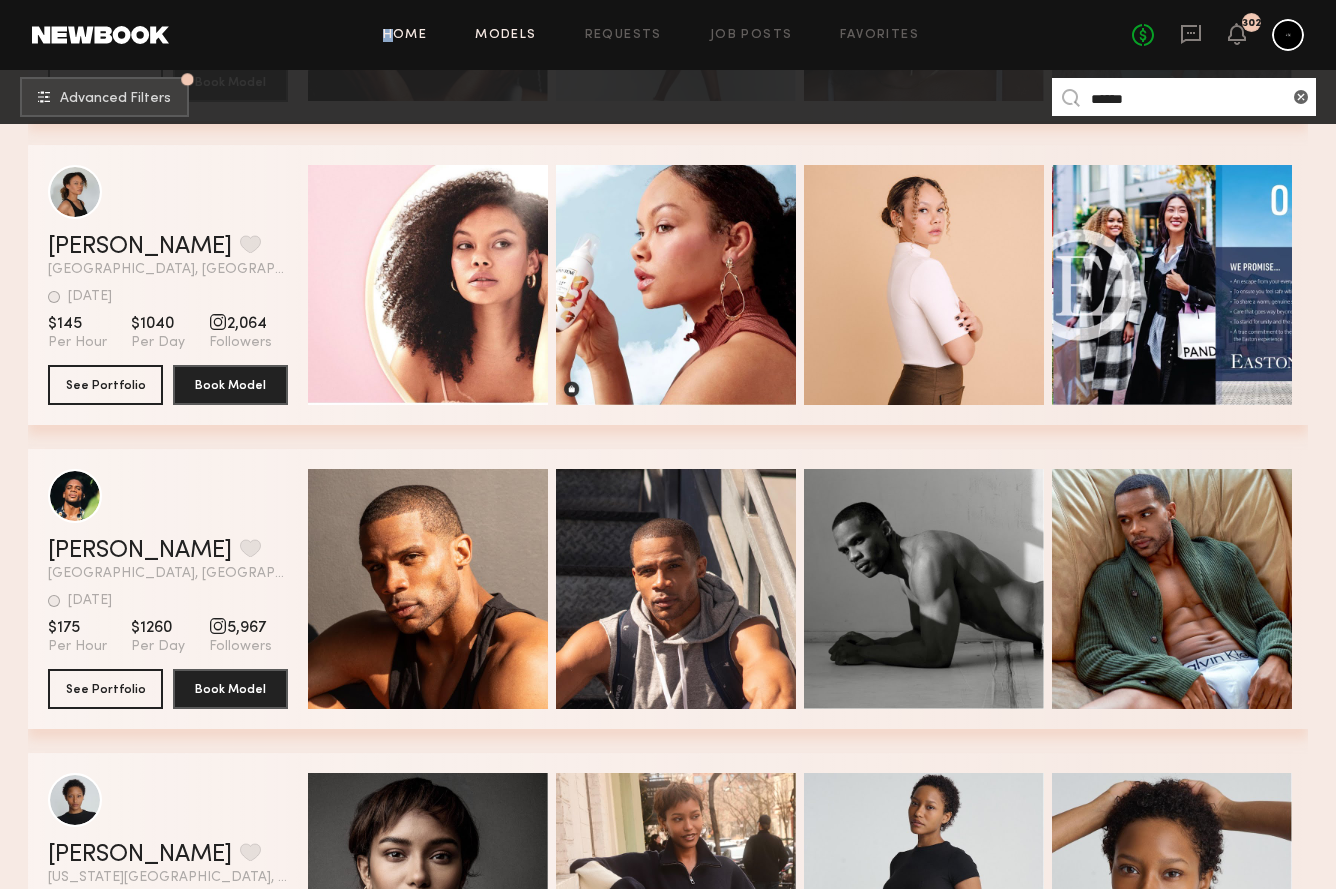 click on "Home" 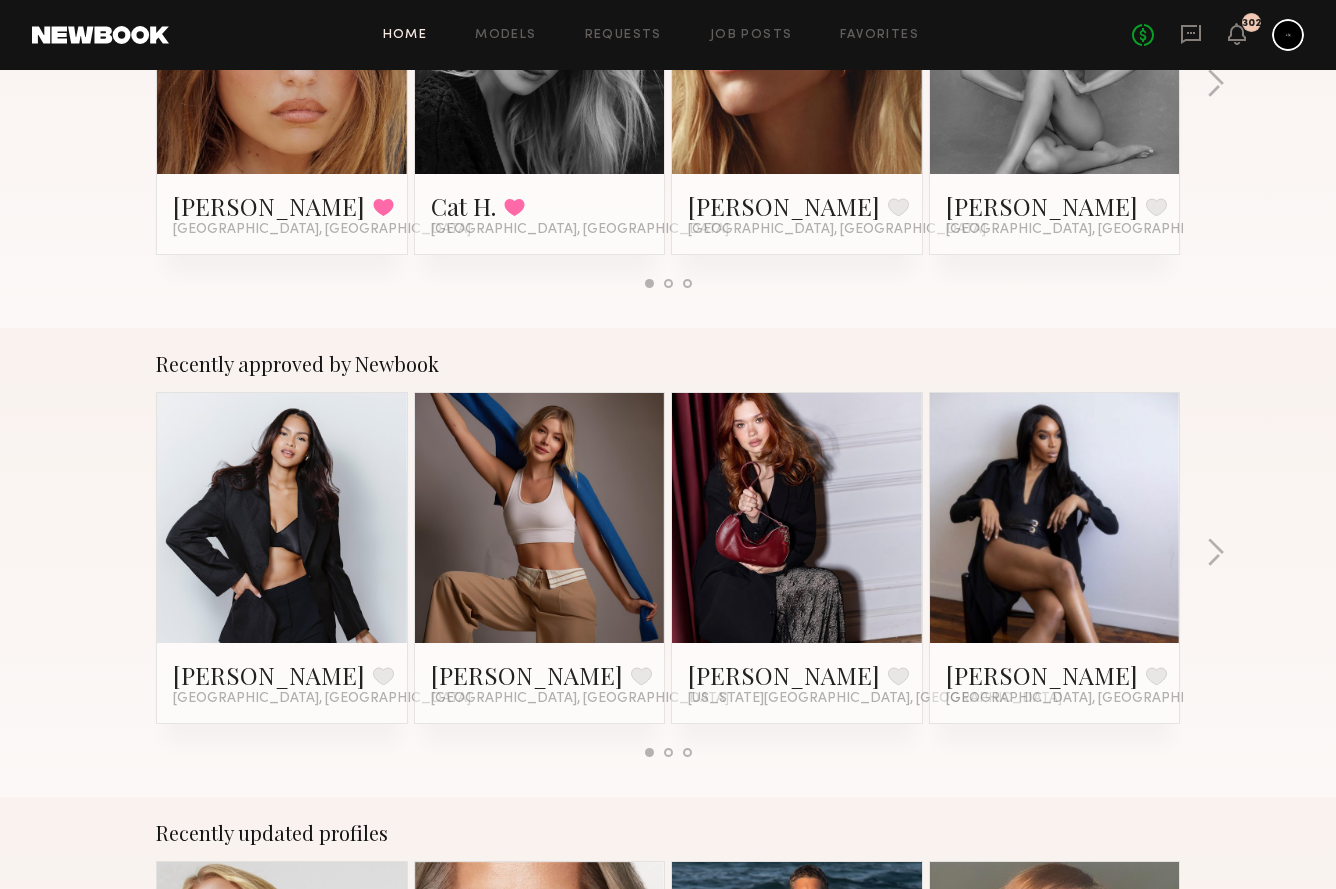 scroll, scrollTop: 530, scrollLeft: 0, axis: vertical 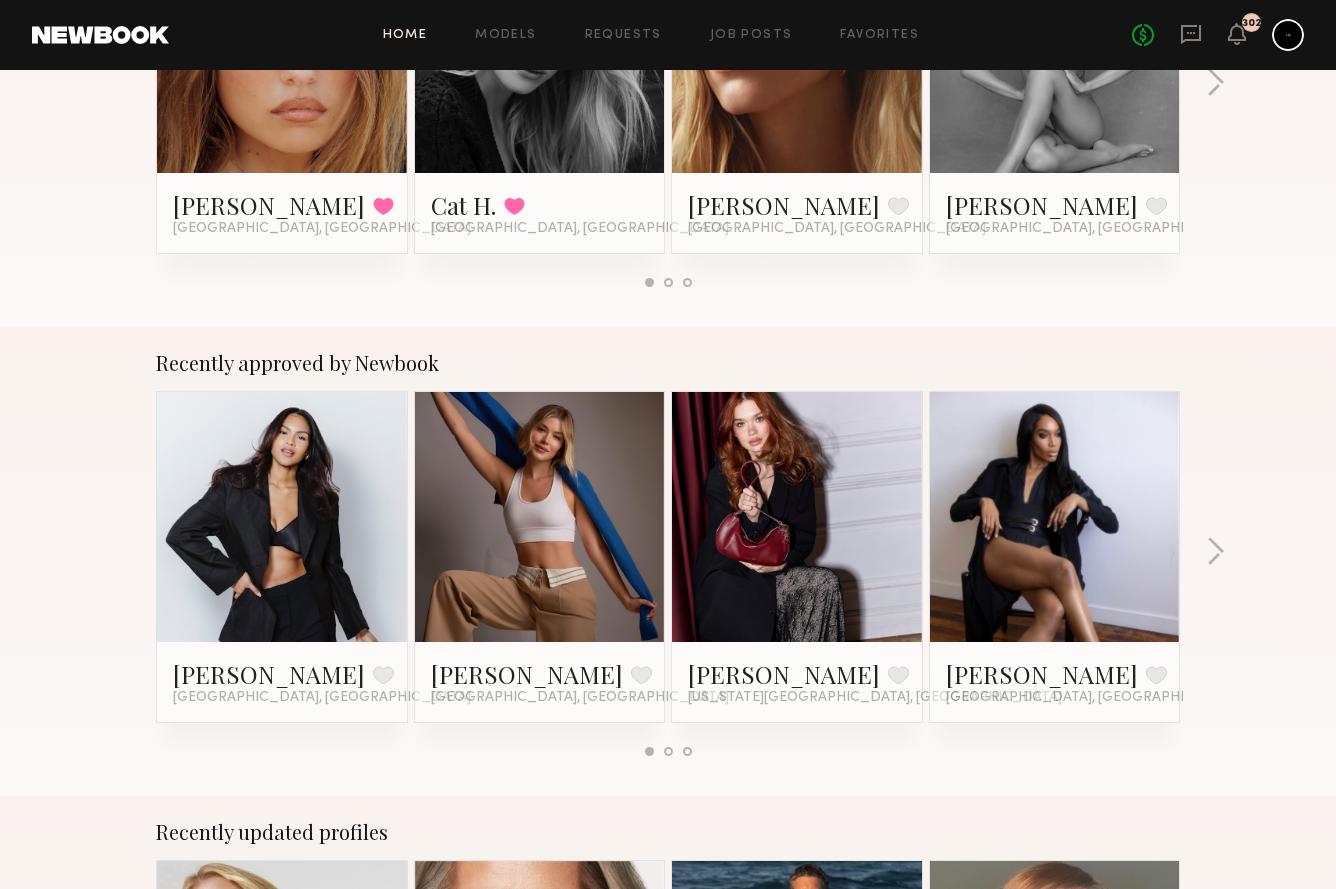 click on "Recently approved by Newbook" 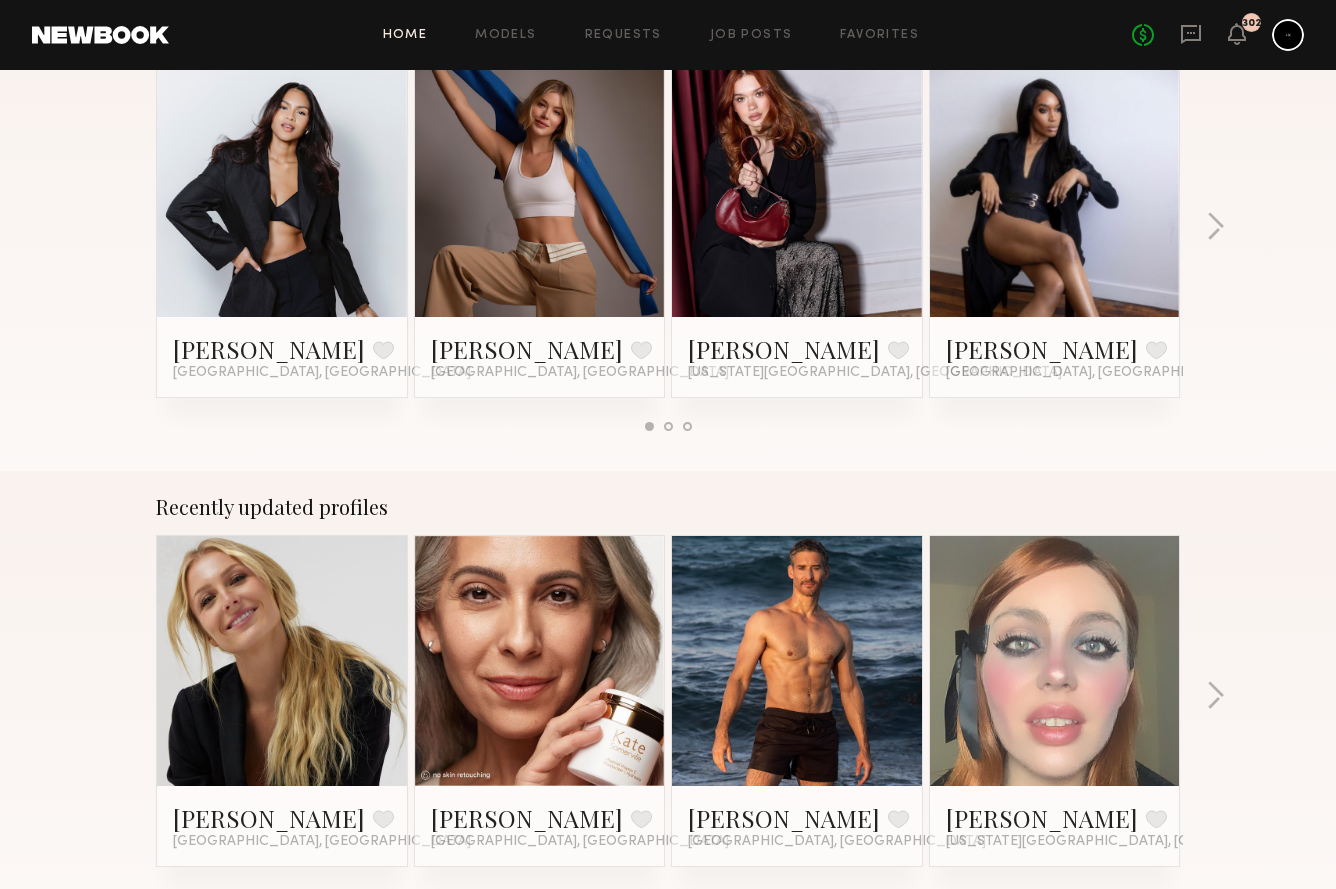 scroll, scrollTop: 903, scrollLeft: 0, axis: vertical 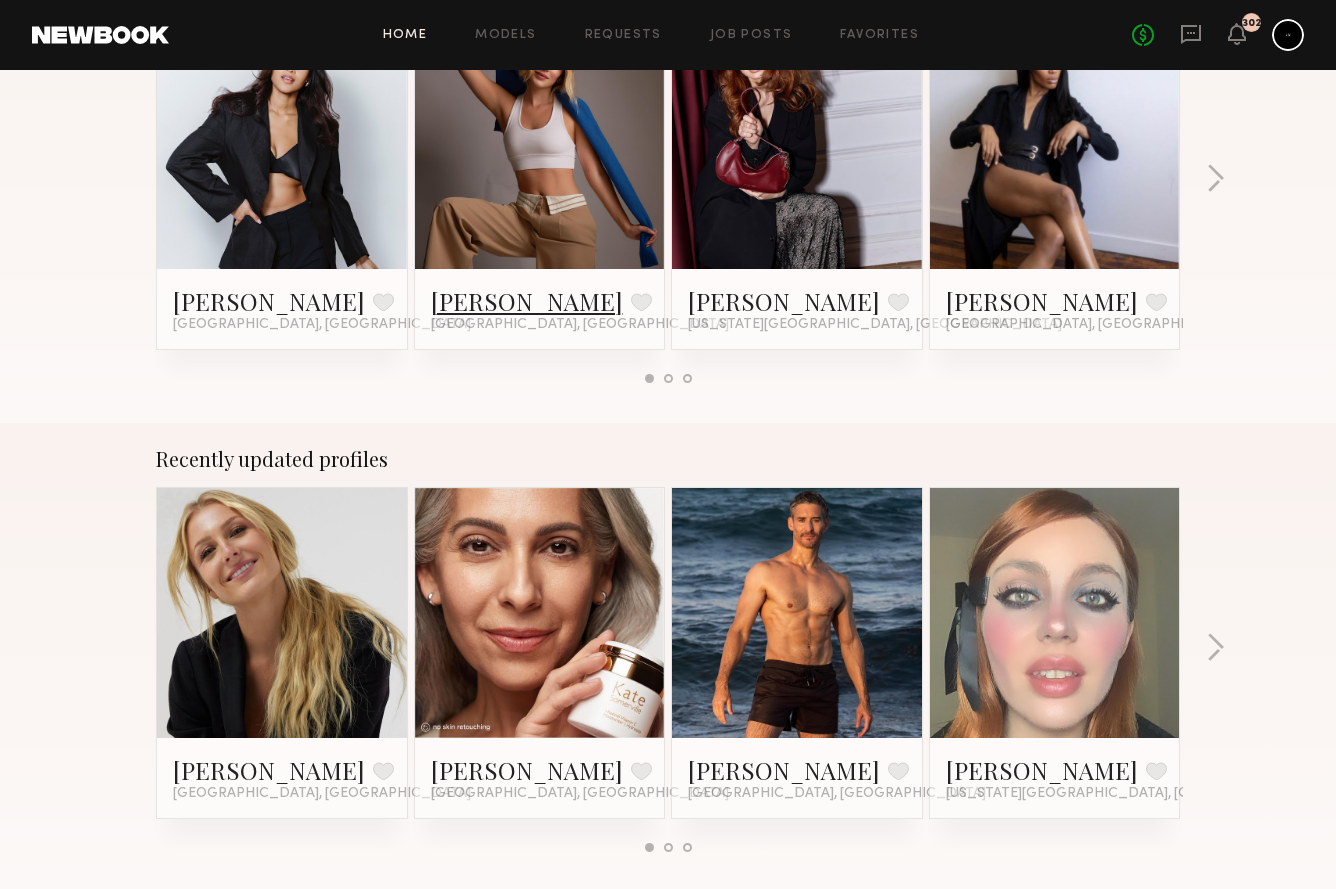 click on "Kristina K." 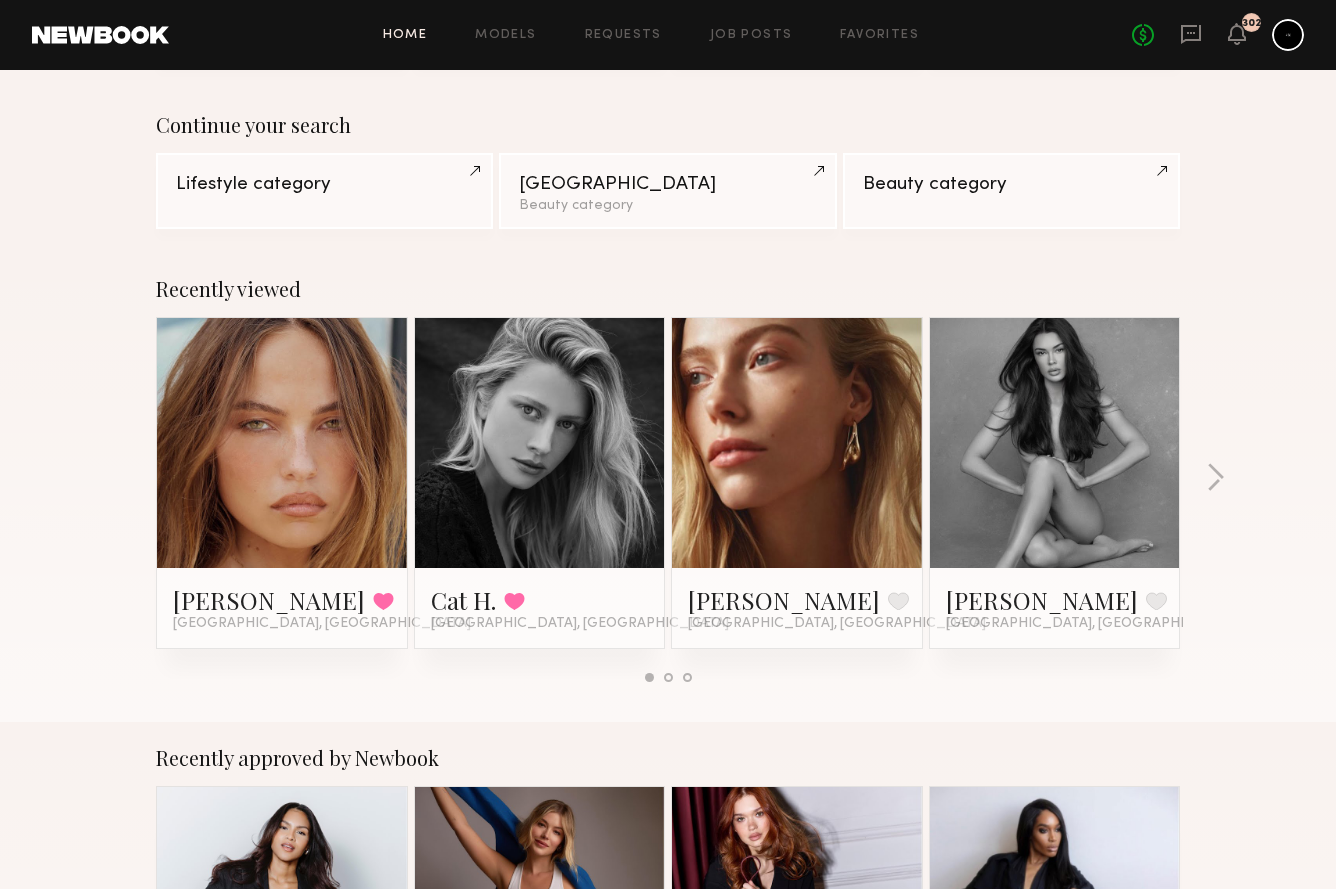 scroll, scrollTop: 135, scrollLeft: 0, axis: vertical 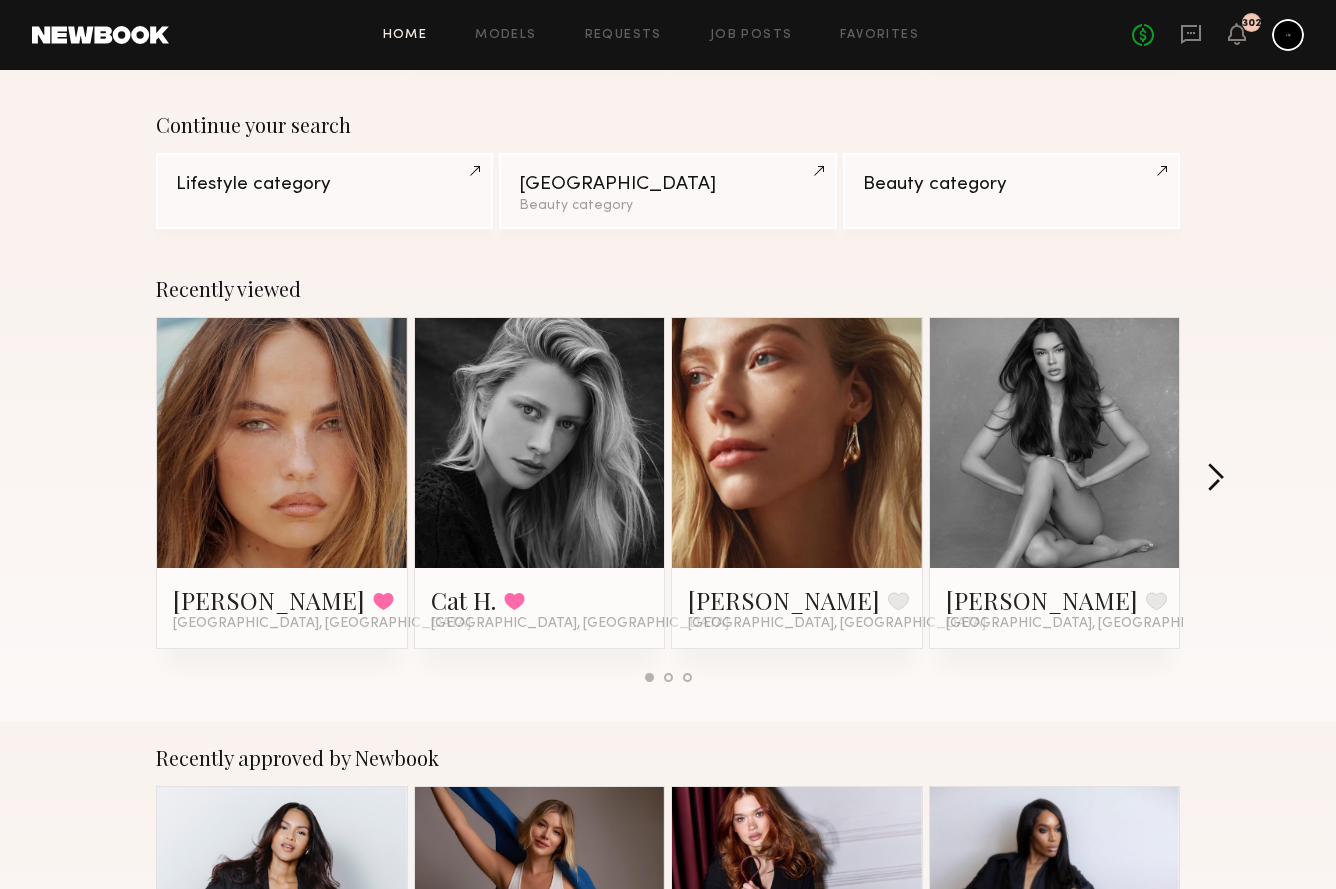 click 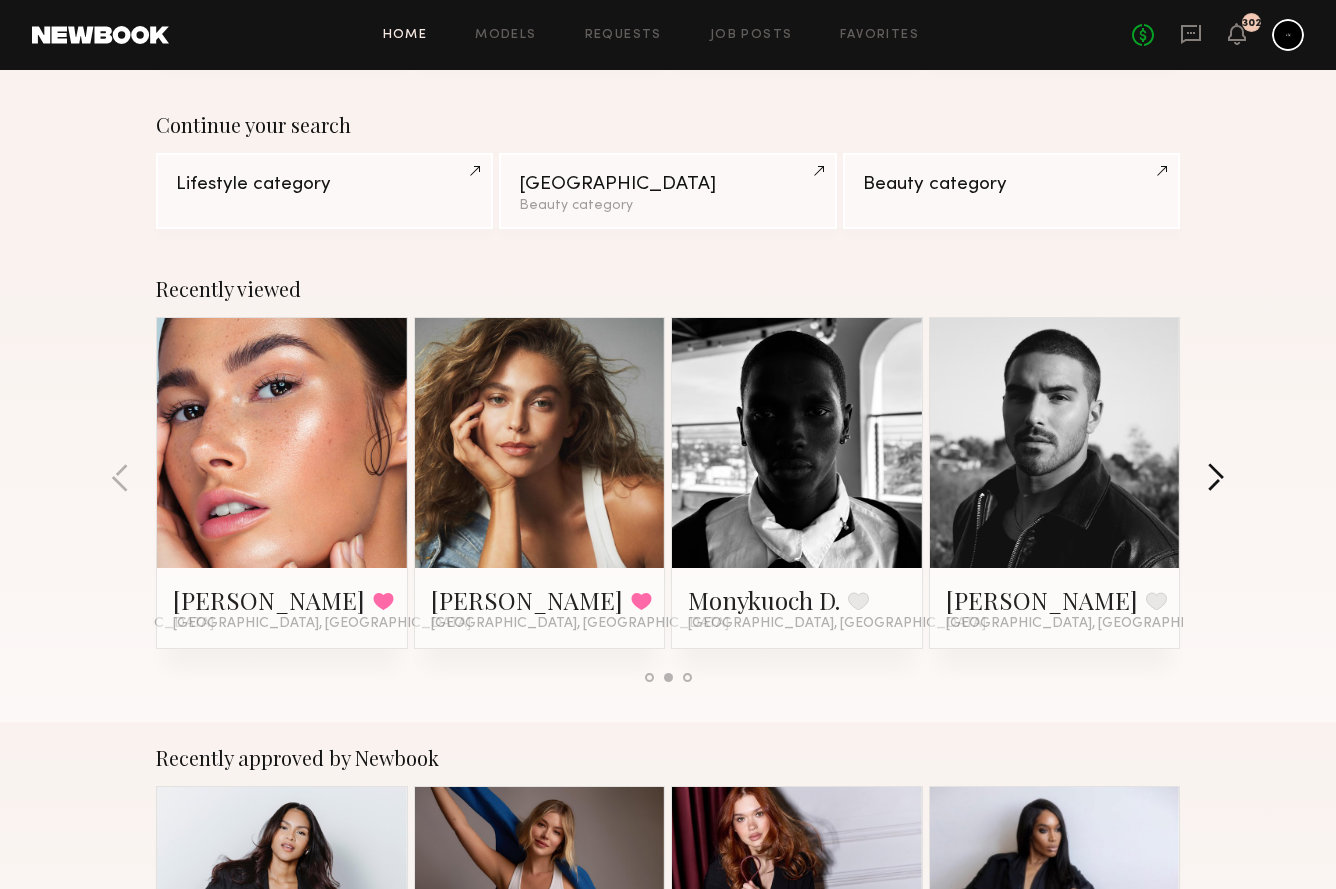 click 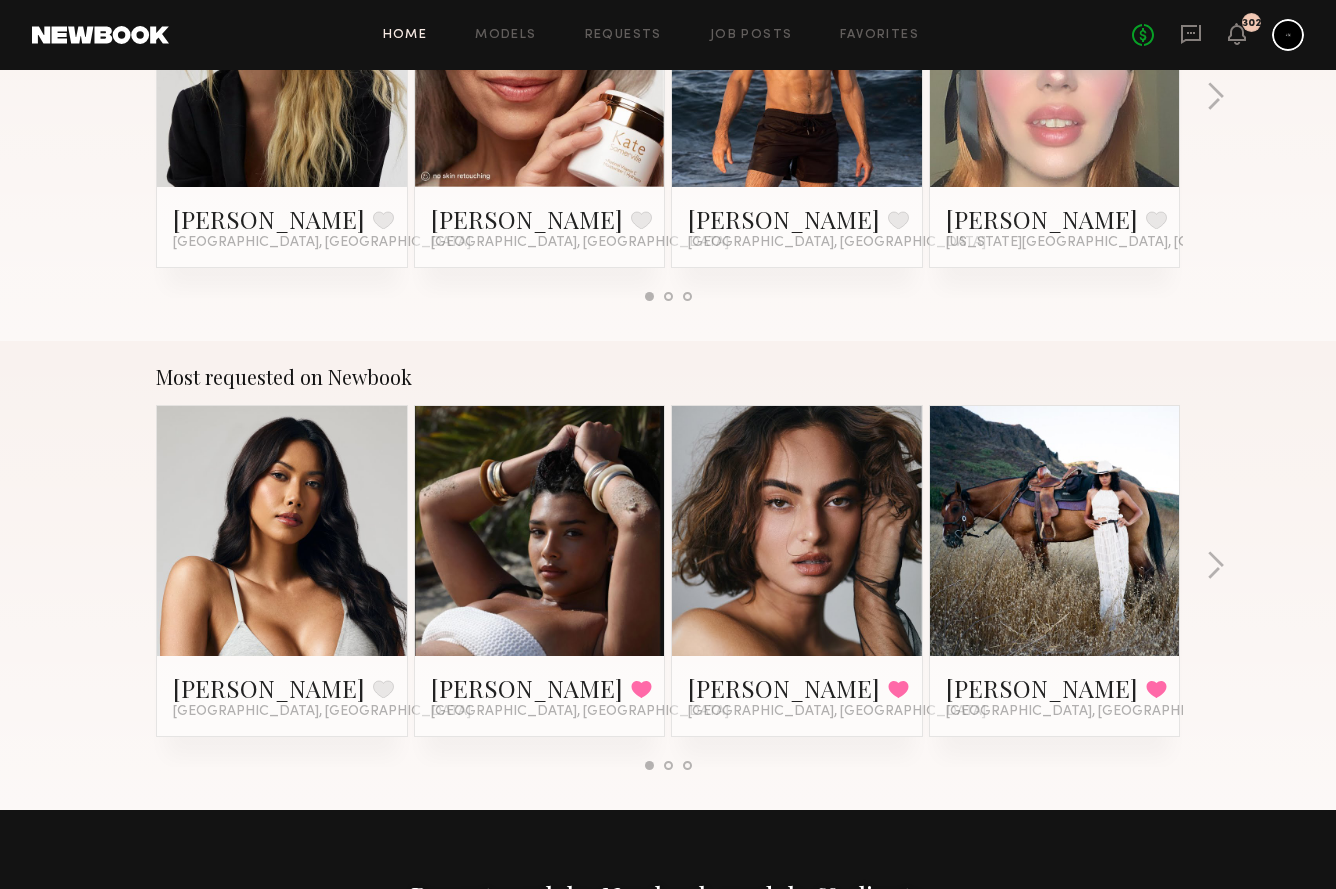 scroll, scrollTop: 1568, scrollLeft: 0, axis: vertical 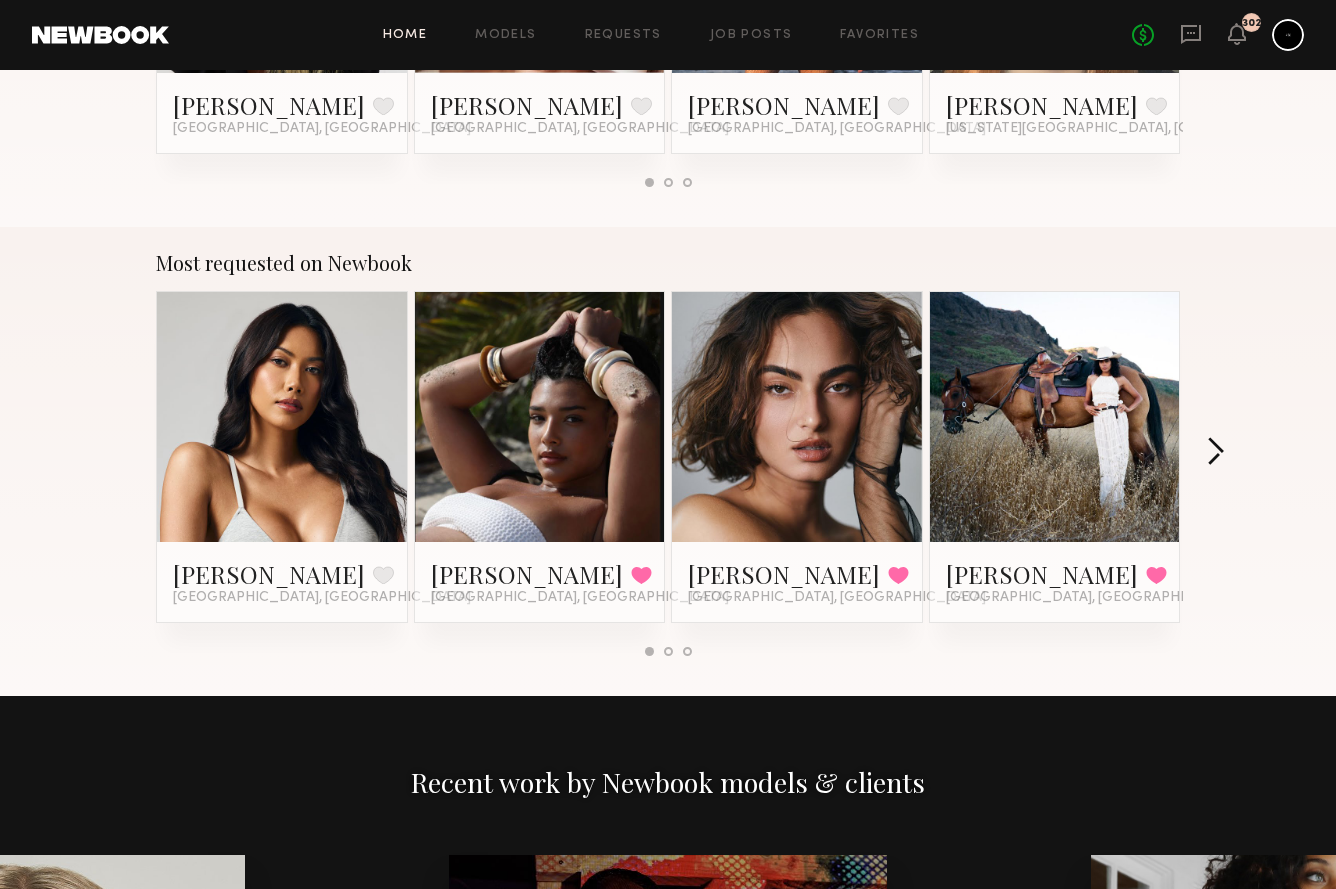 click 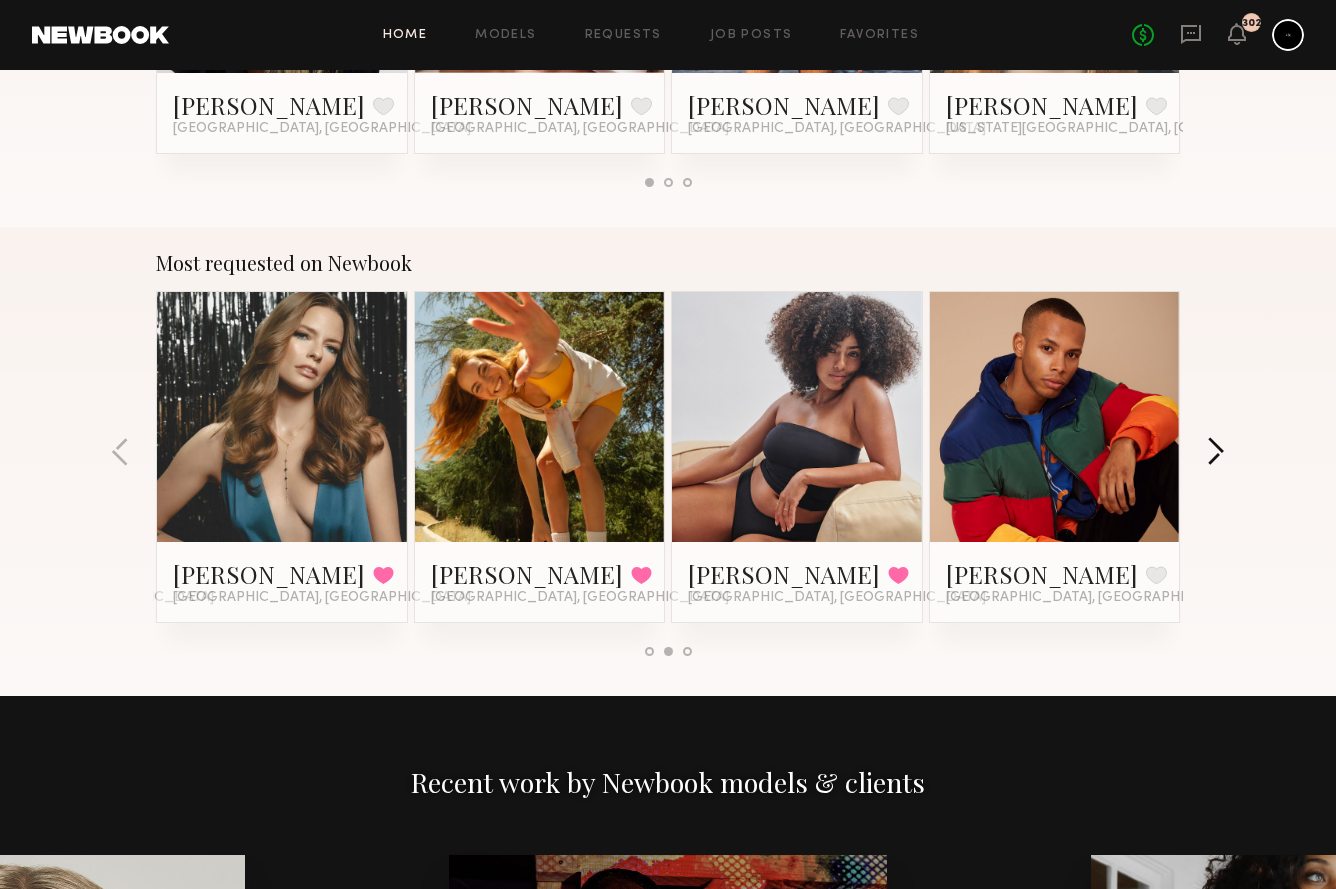 click 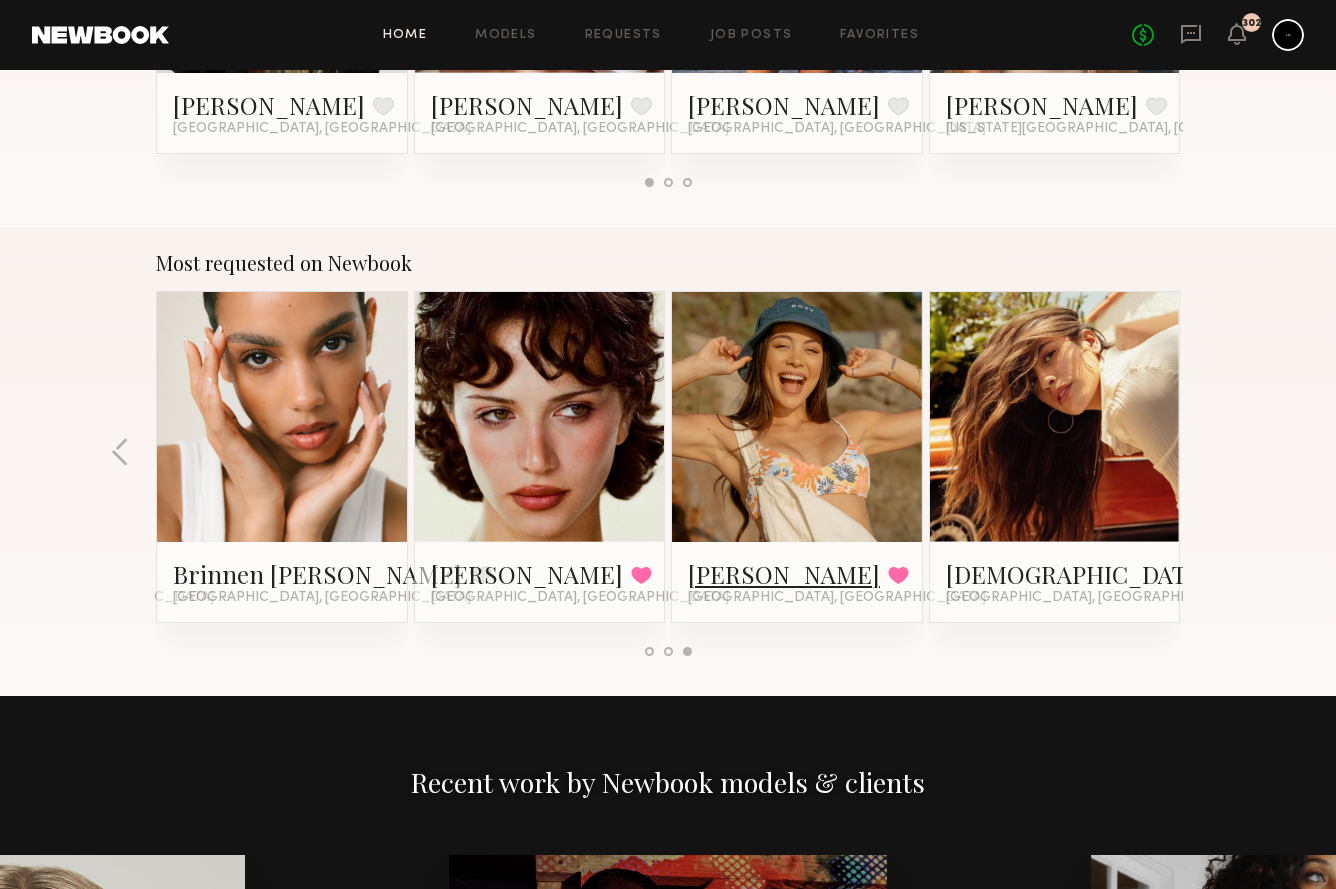 click on "Brynne E." 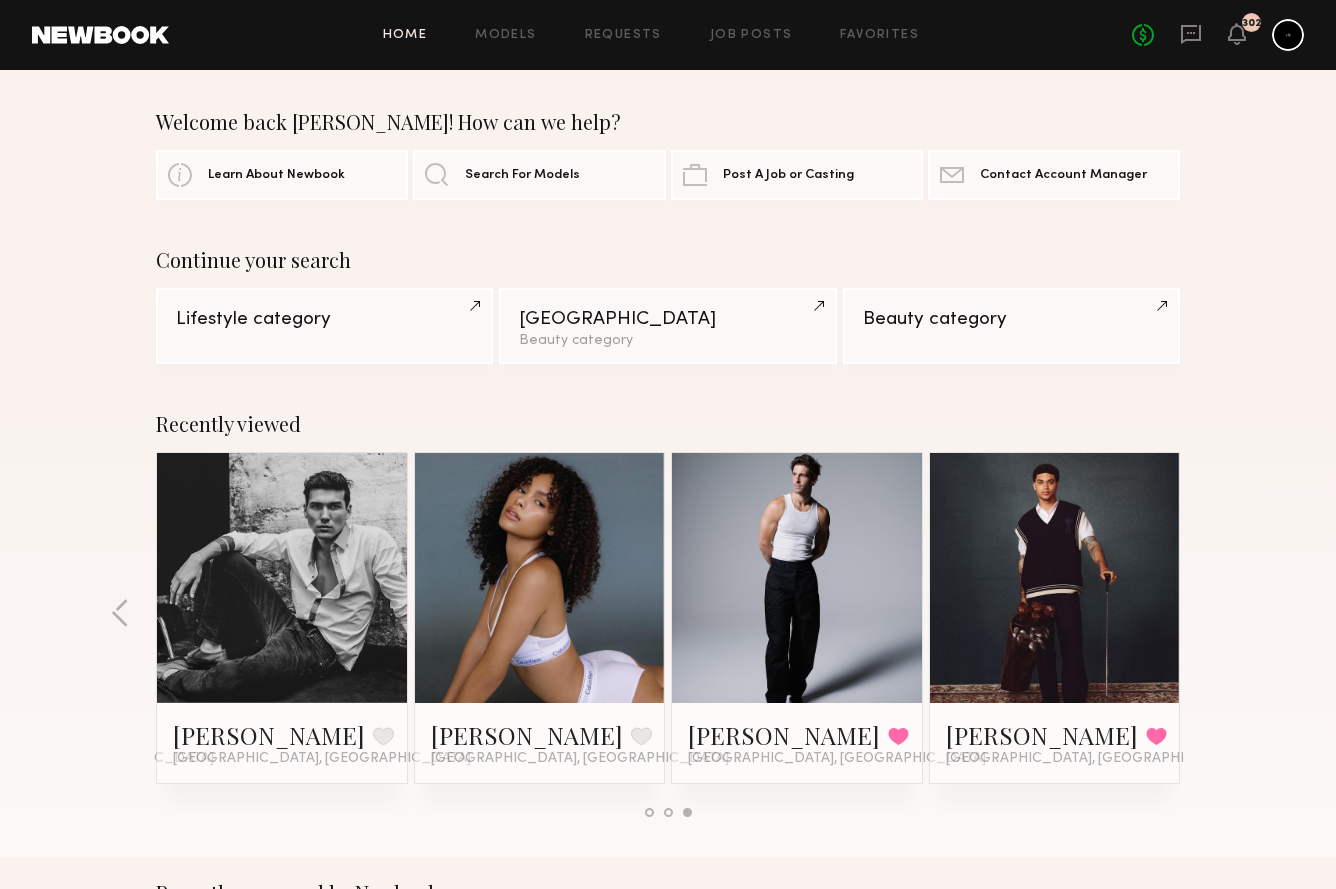 scroll, scrollTop: 0, scrollLeft: 0, axis: both 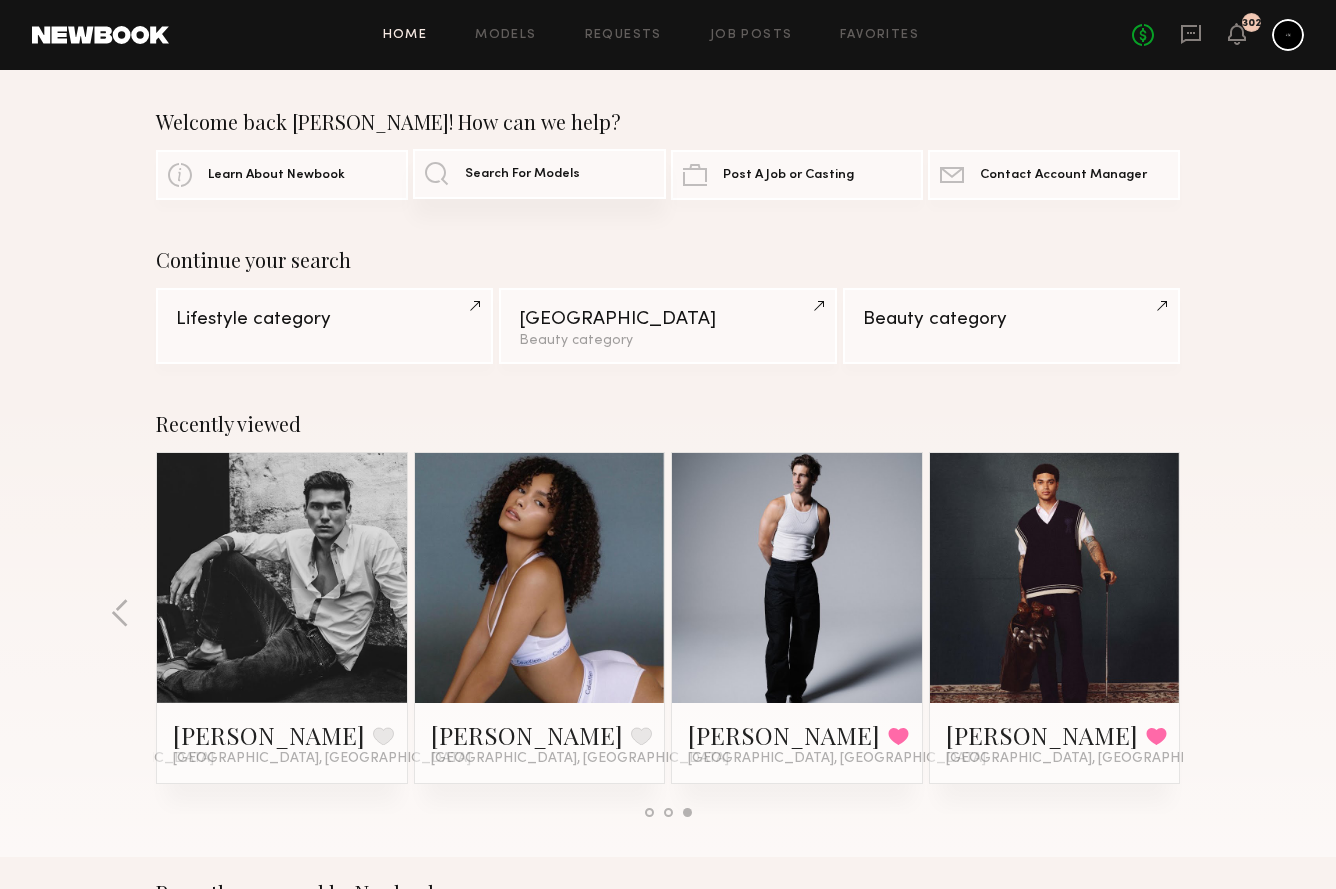 click on "Search For Models" 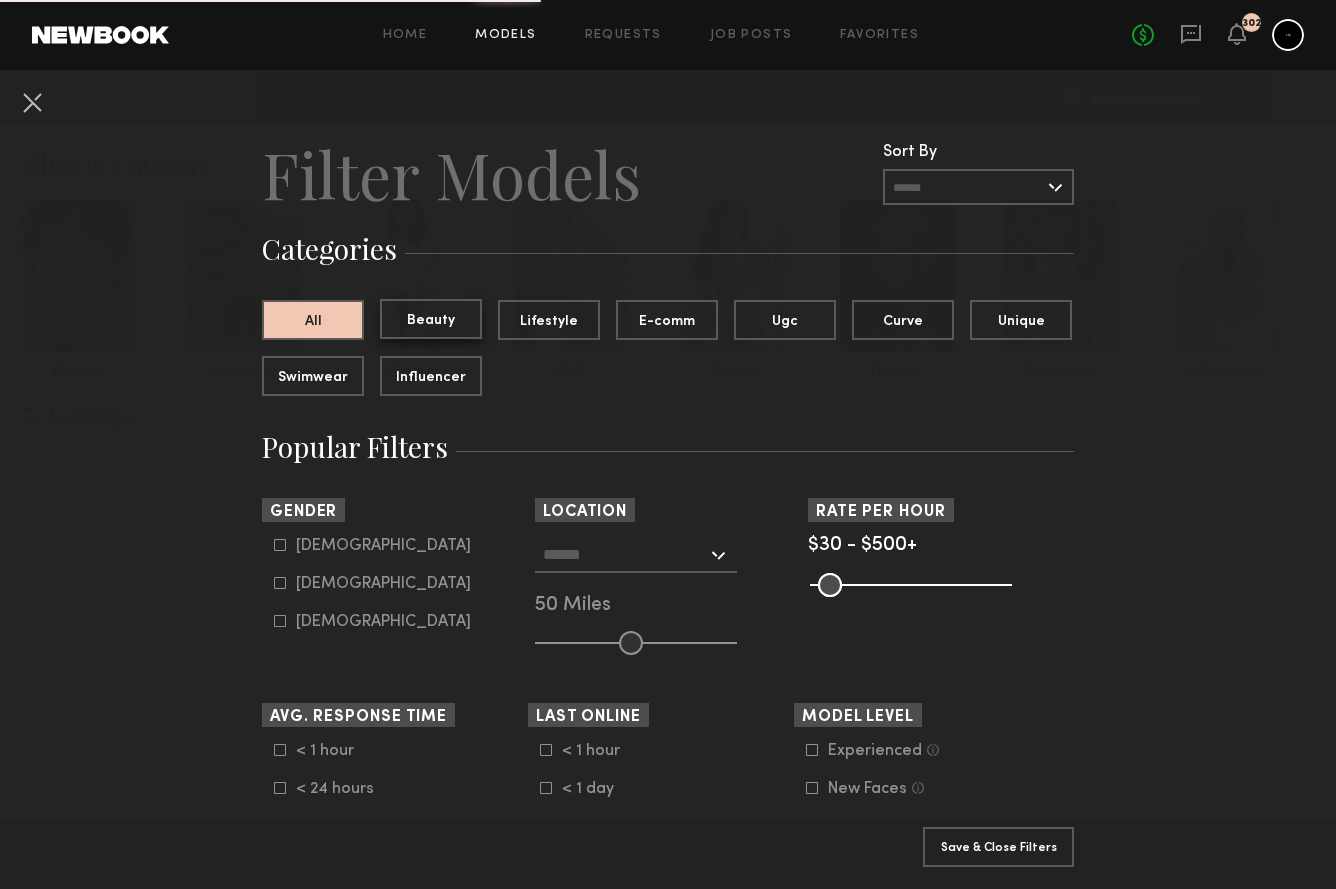 click on "Beauty" 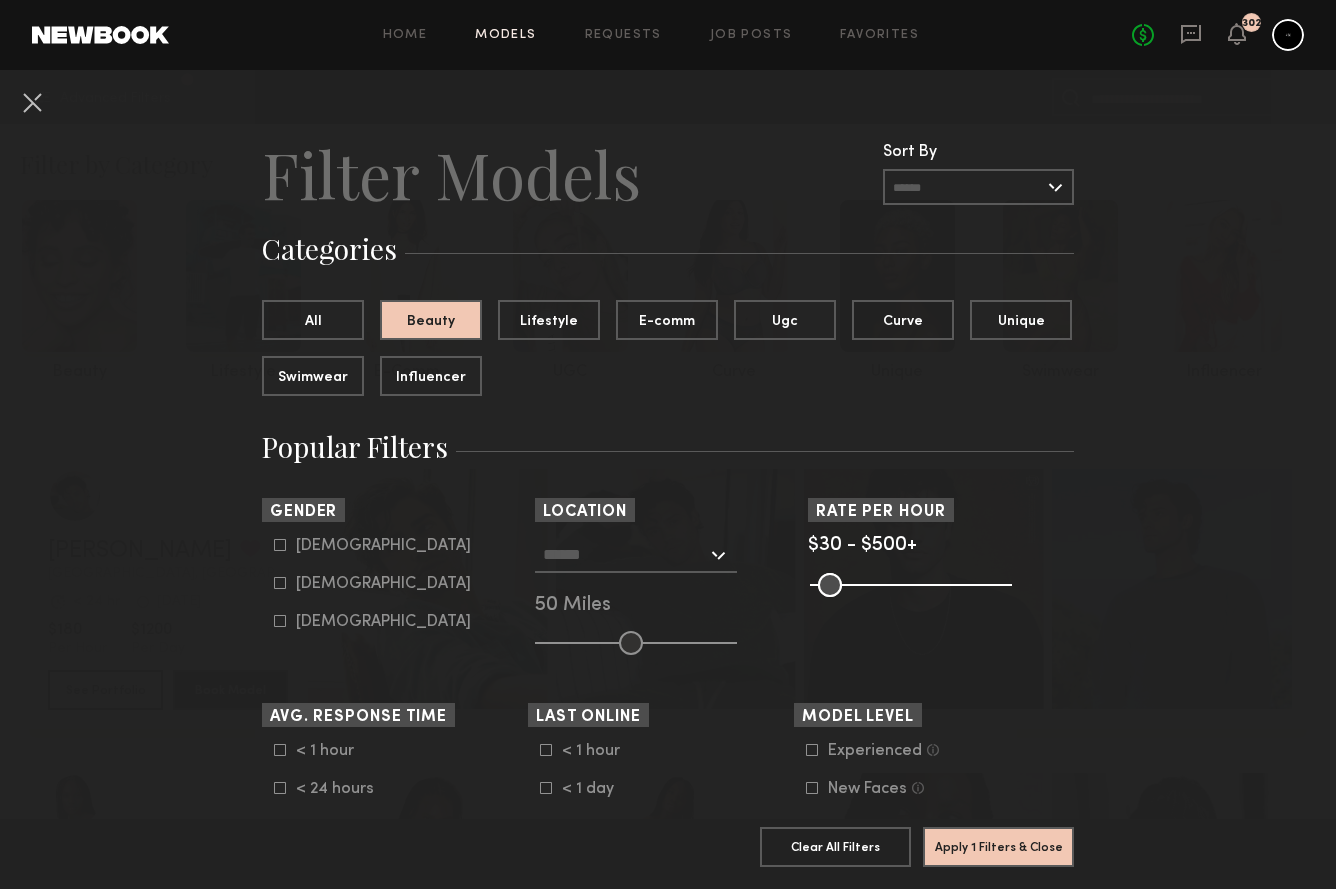 click 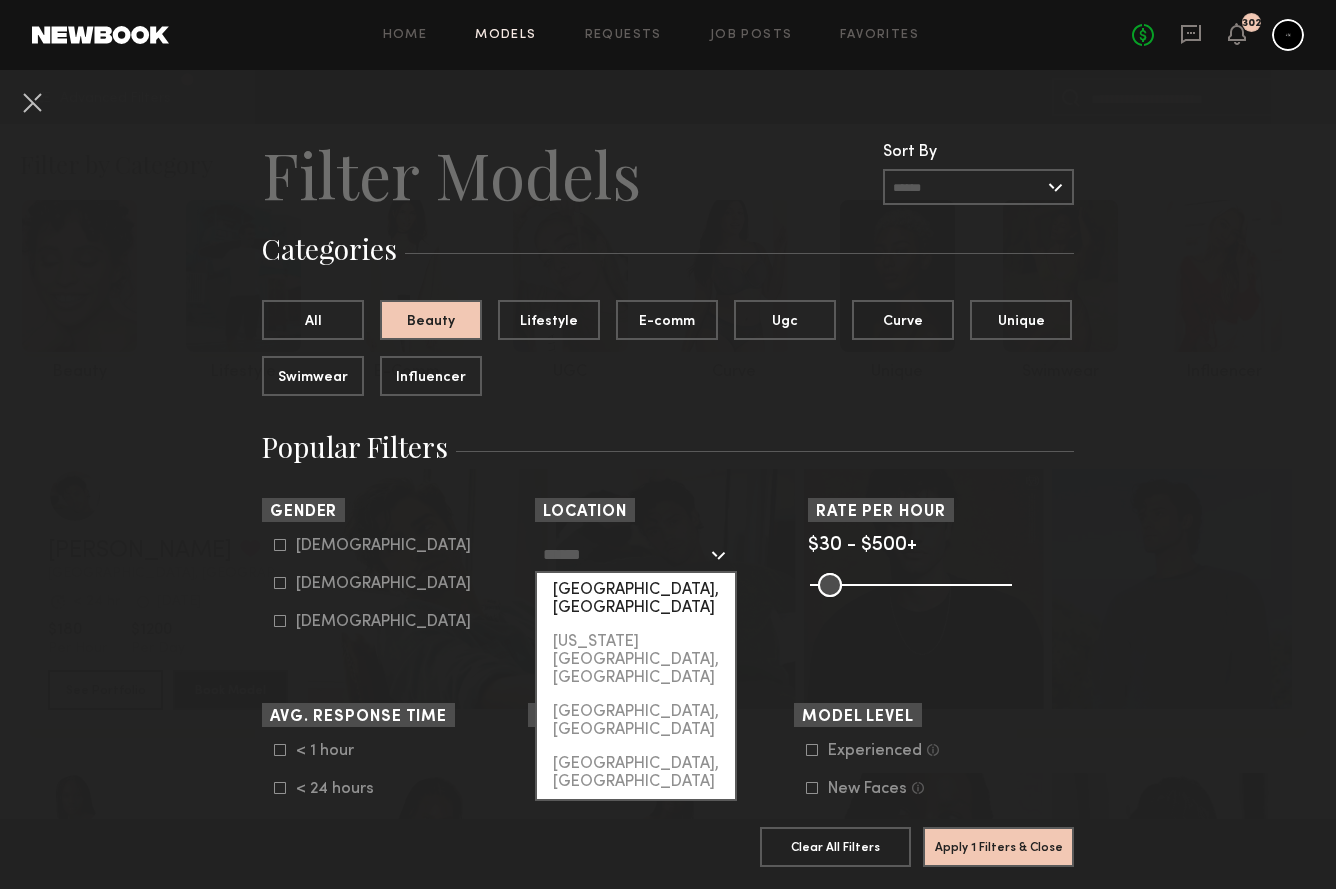 click on "[GEOGRAPHIC_DATA], [GEOGRAPHIC_DATA]" 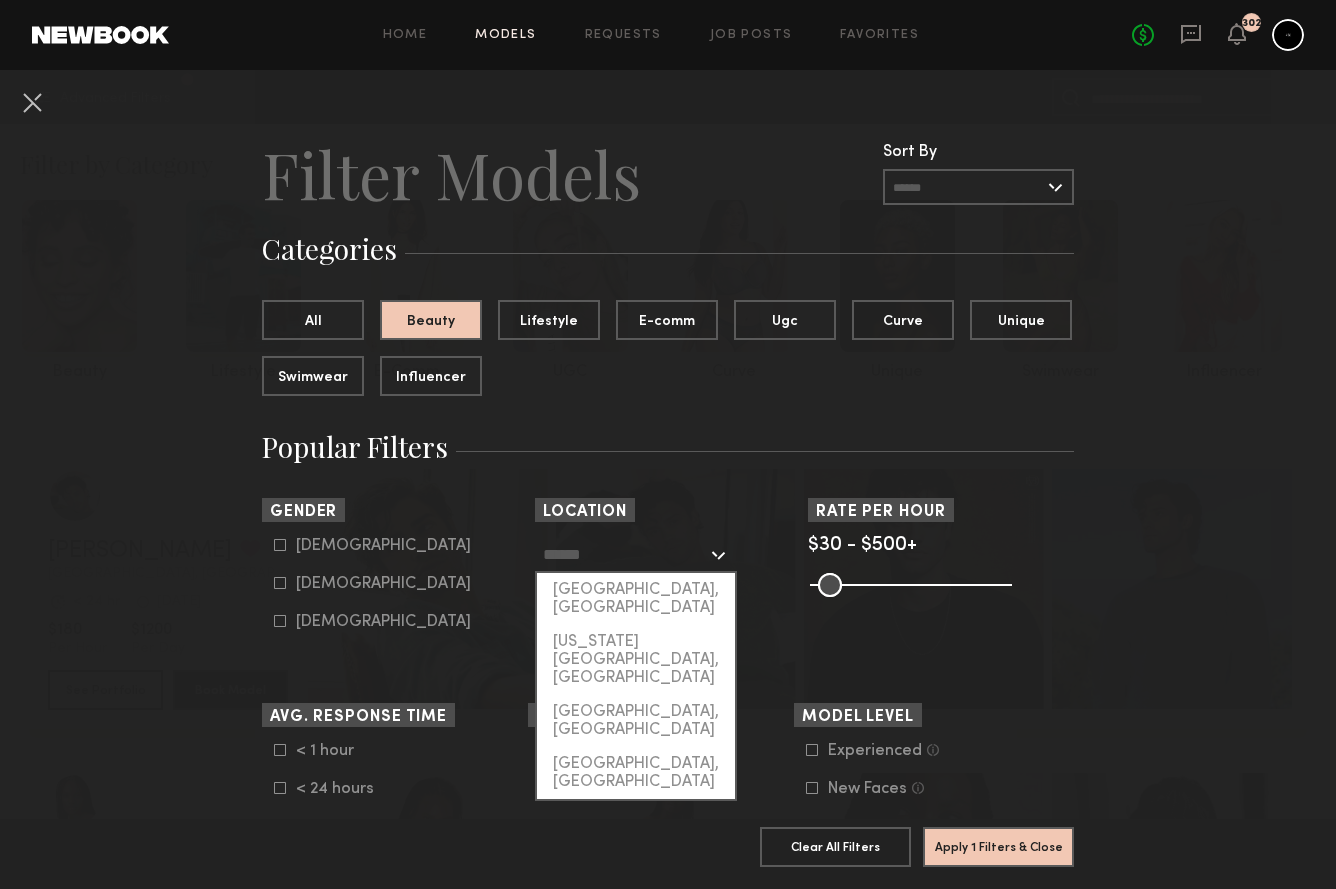 type on "**********" 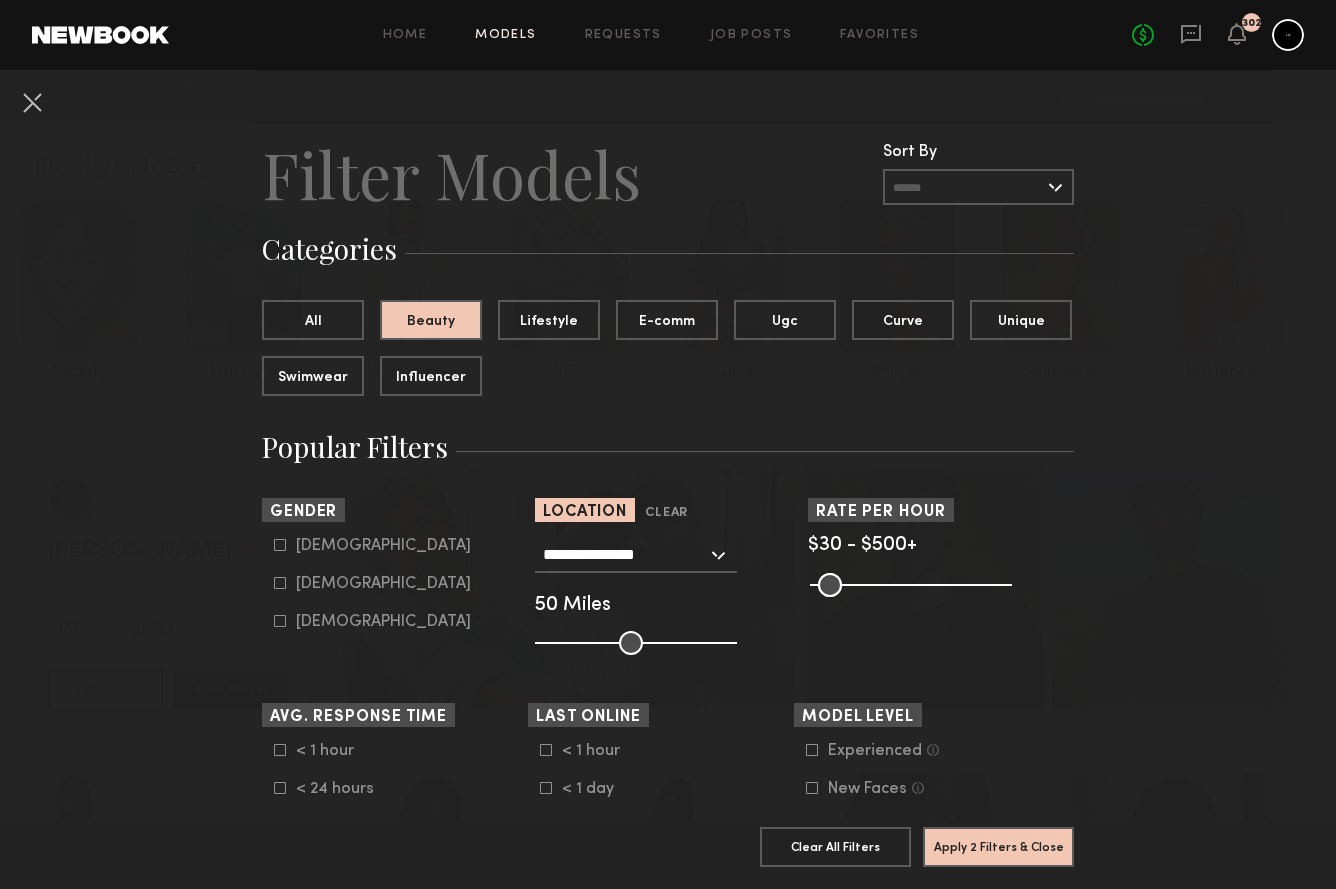 click on "**********" 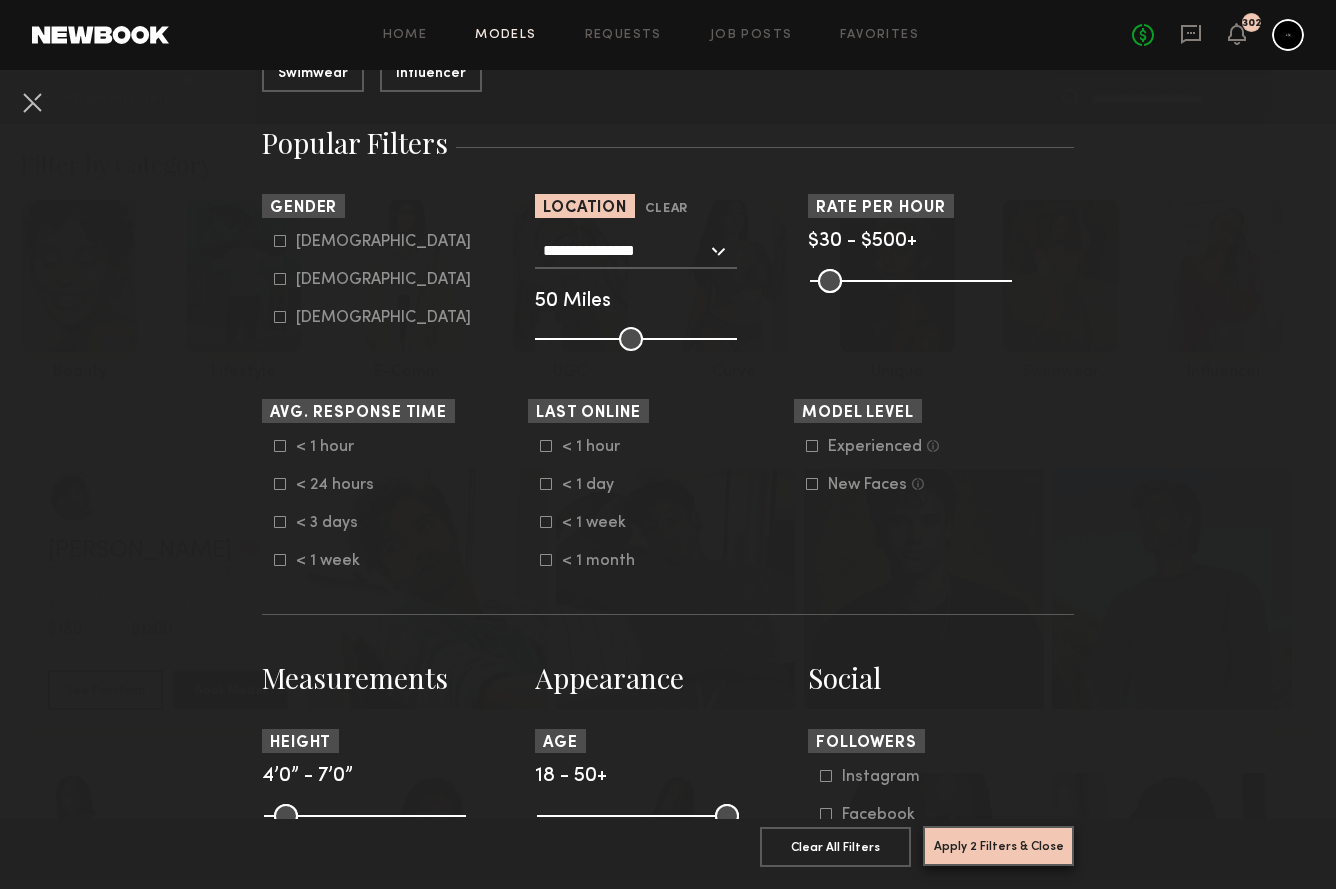scroll, scrollTop: 306, scrollLeft: 0, axis: vertical 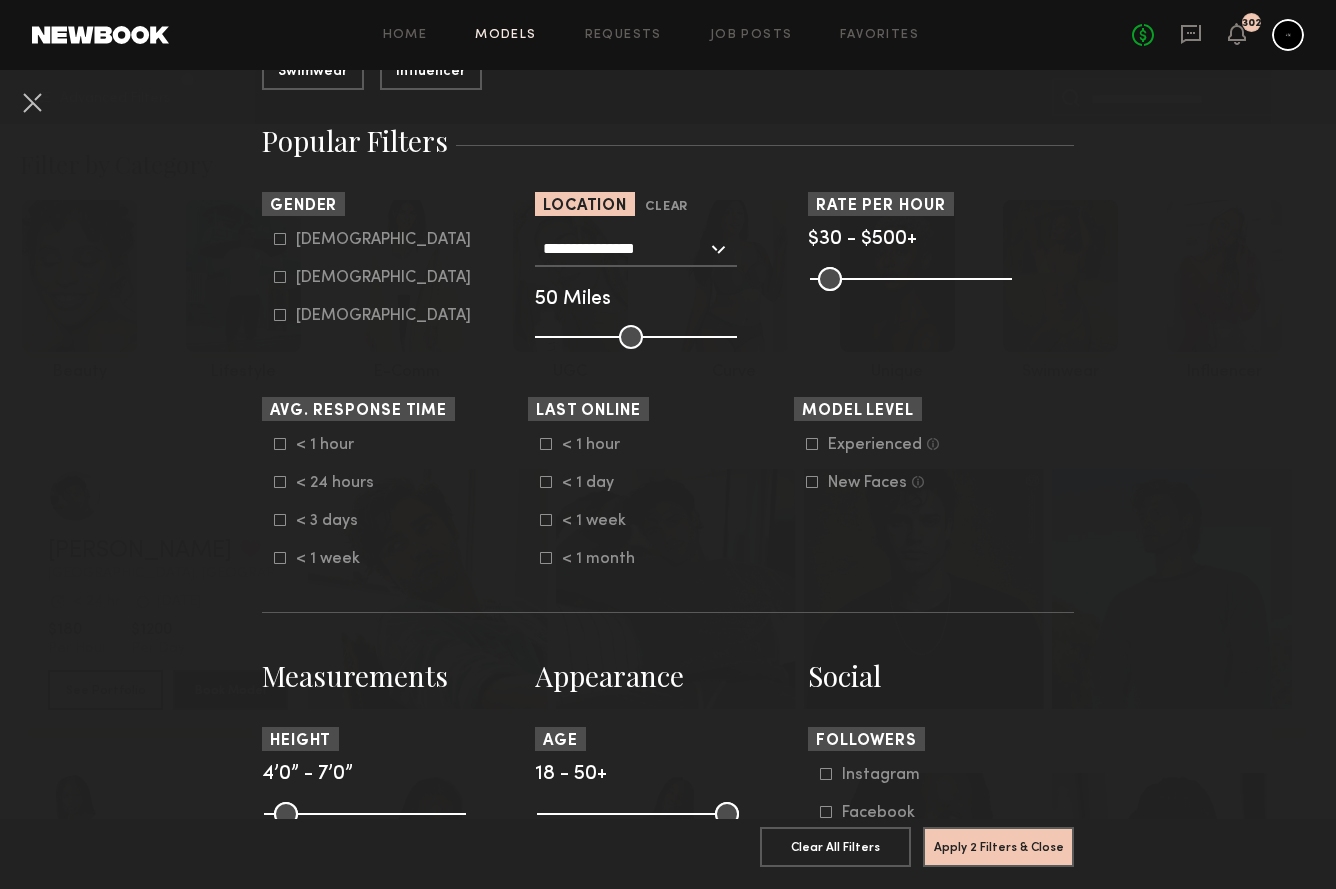 click on "Apply 2 Filters & Close" 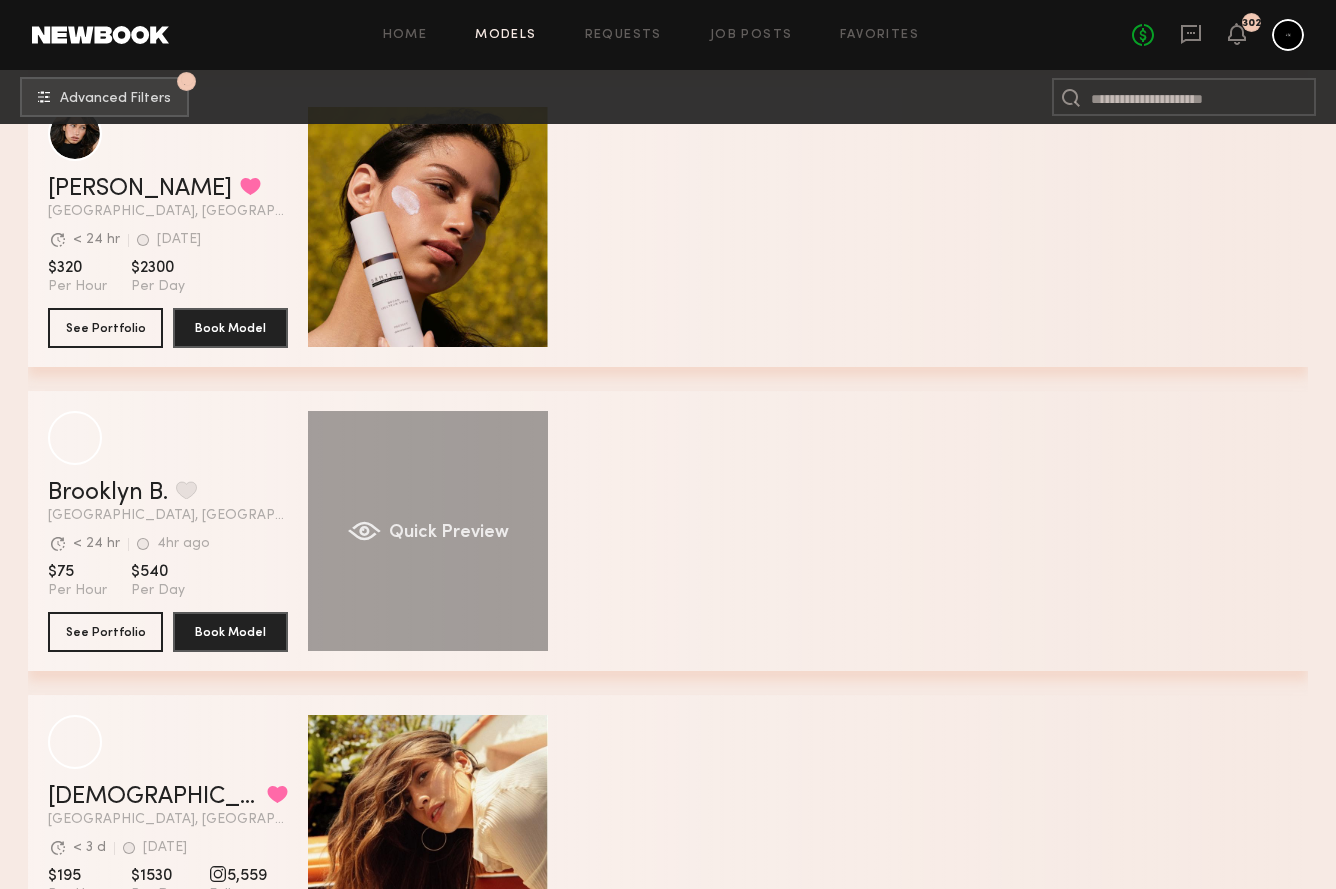 scroll, scrollTop: 2863, scrollLeft: 0, axis: vertical 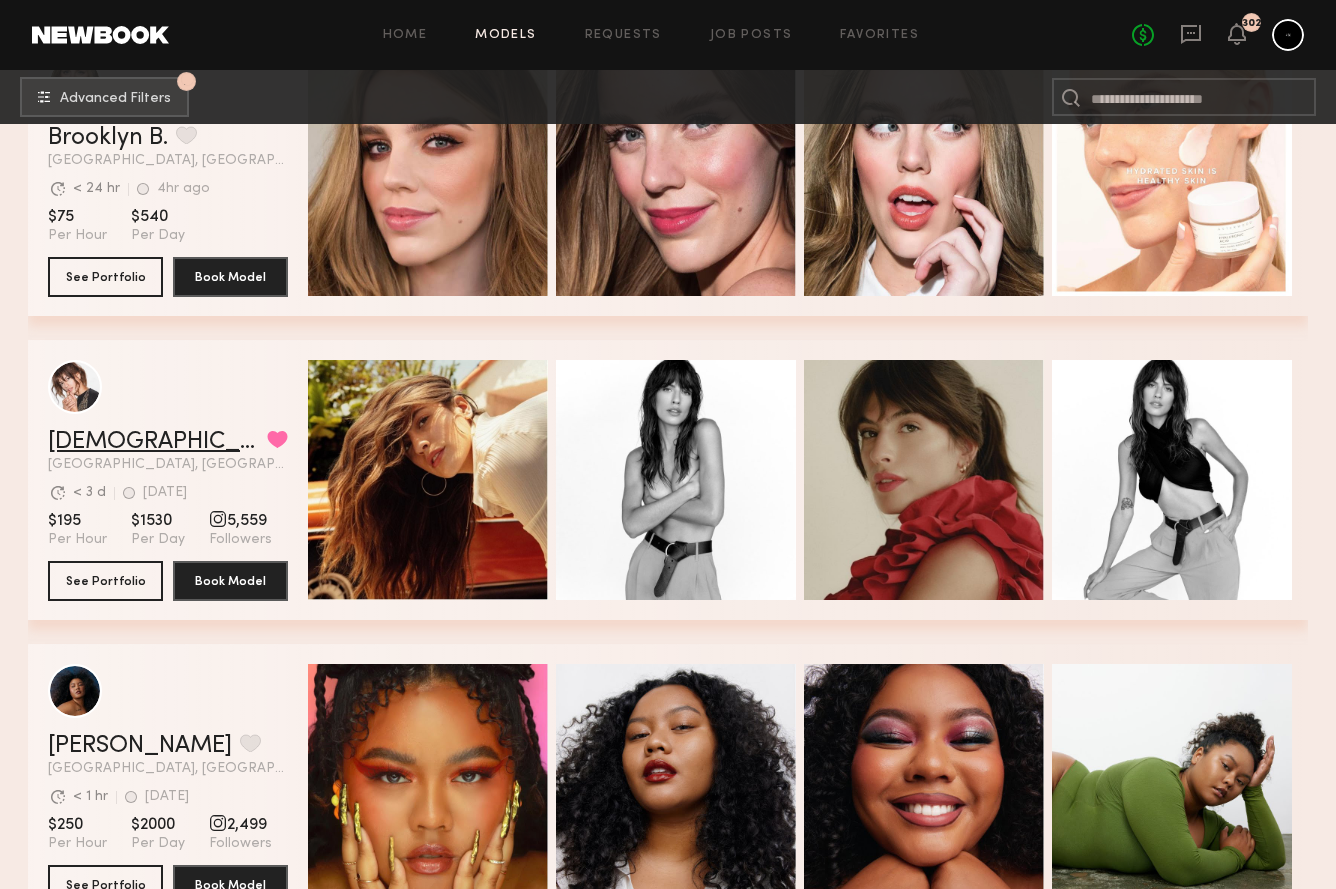 click on "Kristen J." 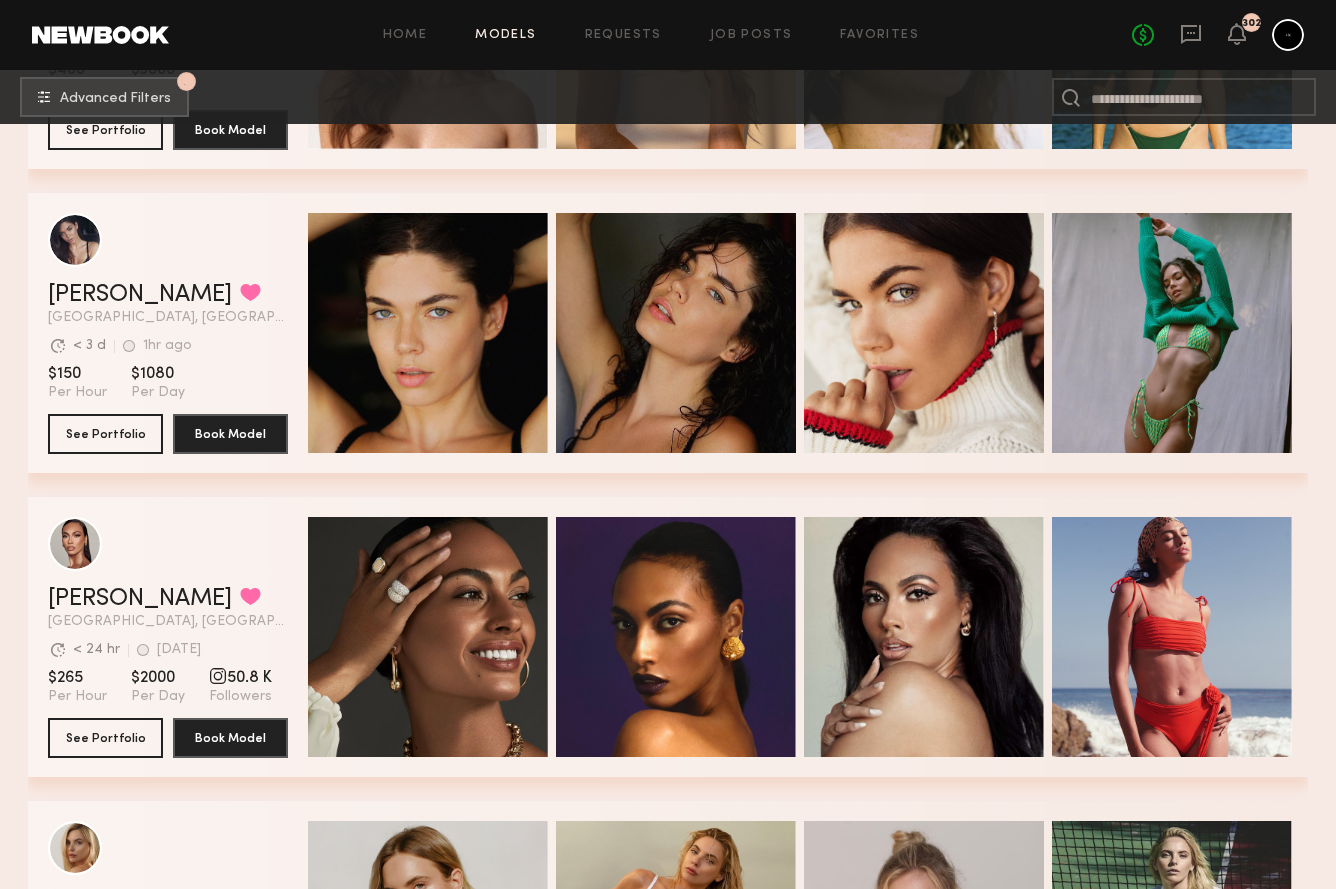 scroll, scrollTop: 5139, scrollLeft: 0, axis: vertical 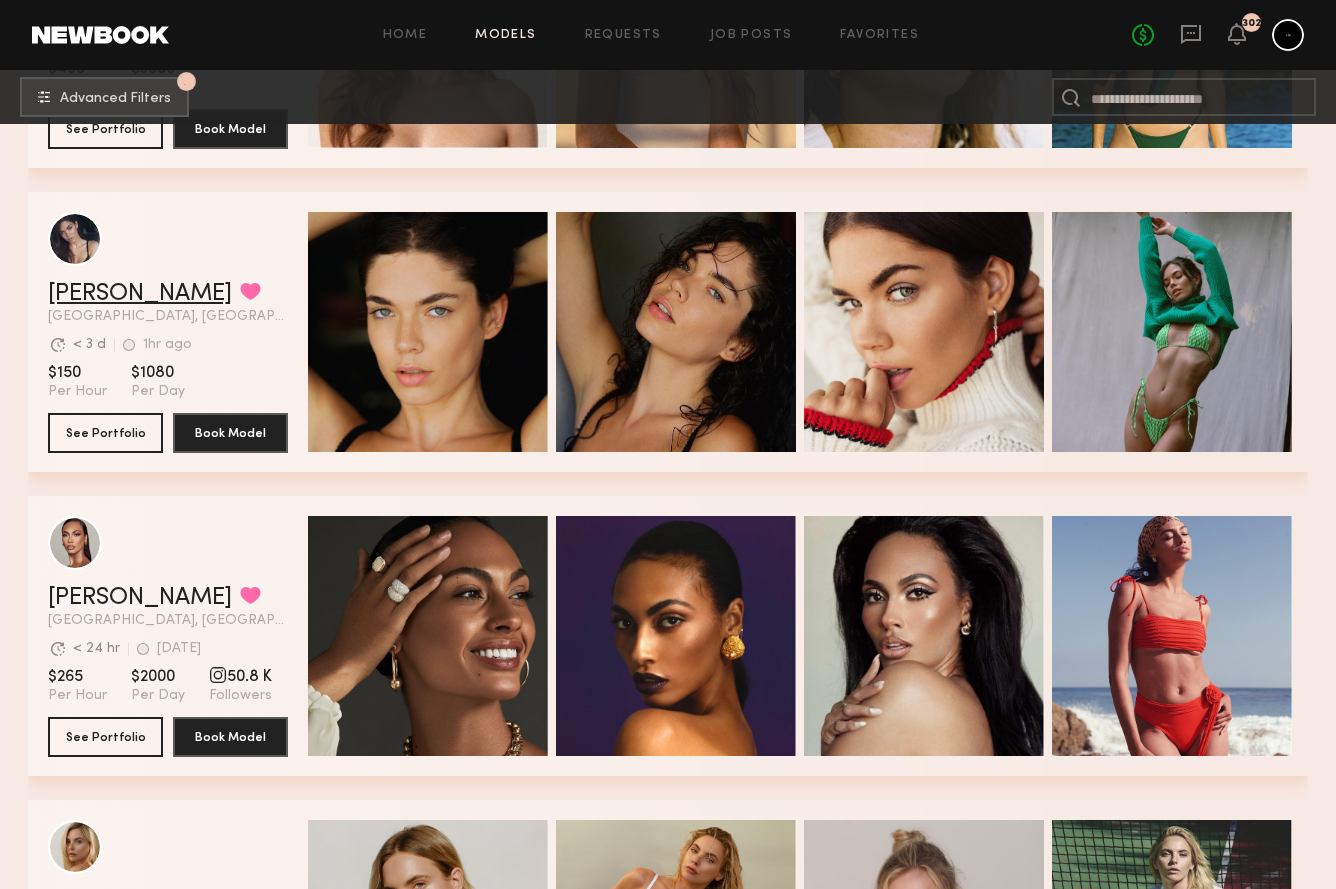 click on "Aarika W." 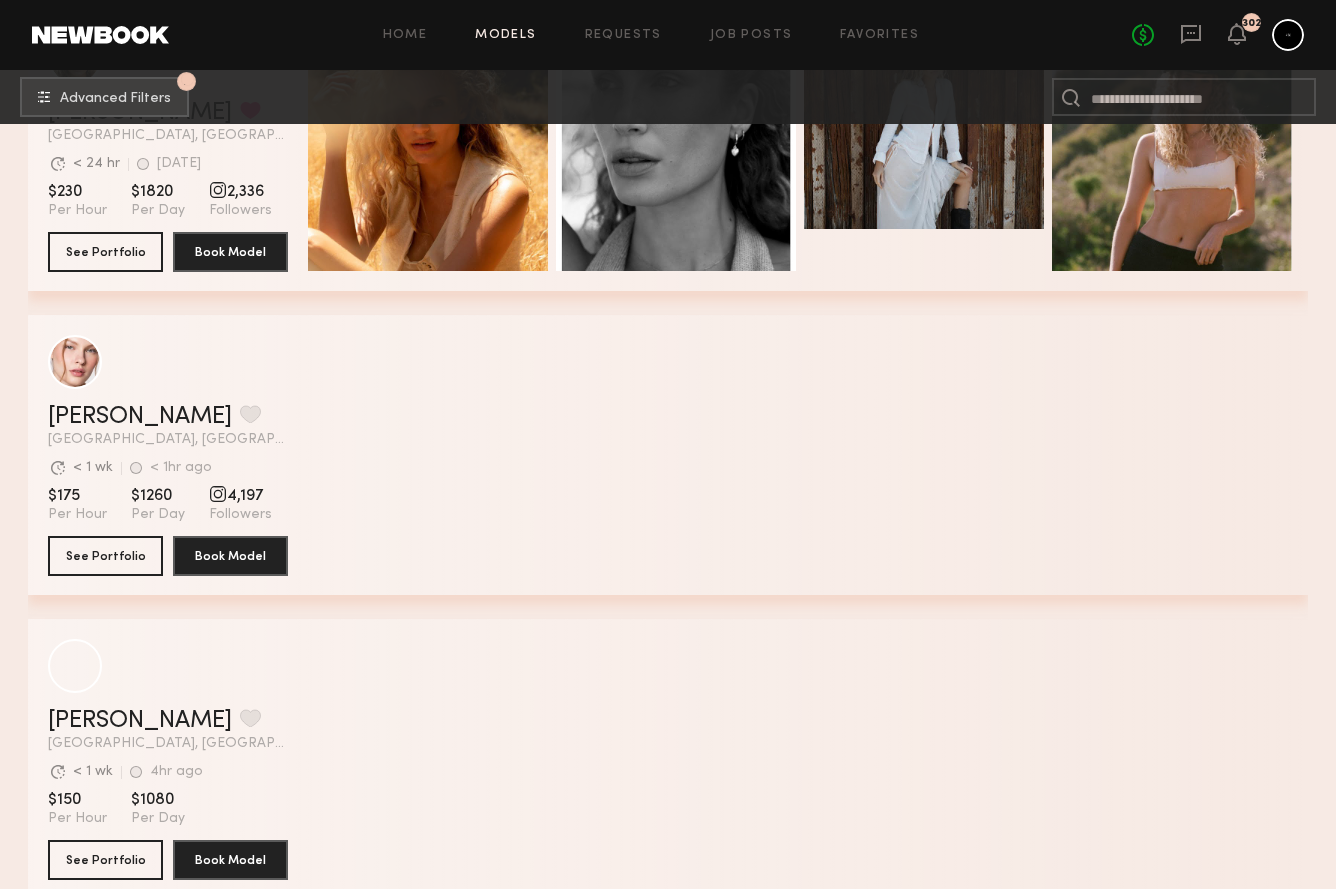 scroll, scrollTop: 8725, scrollLeft: 0, axis: vertical 